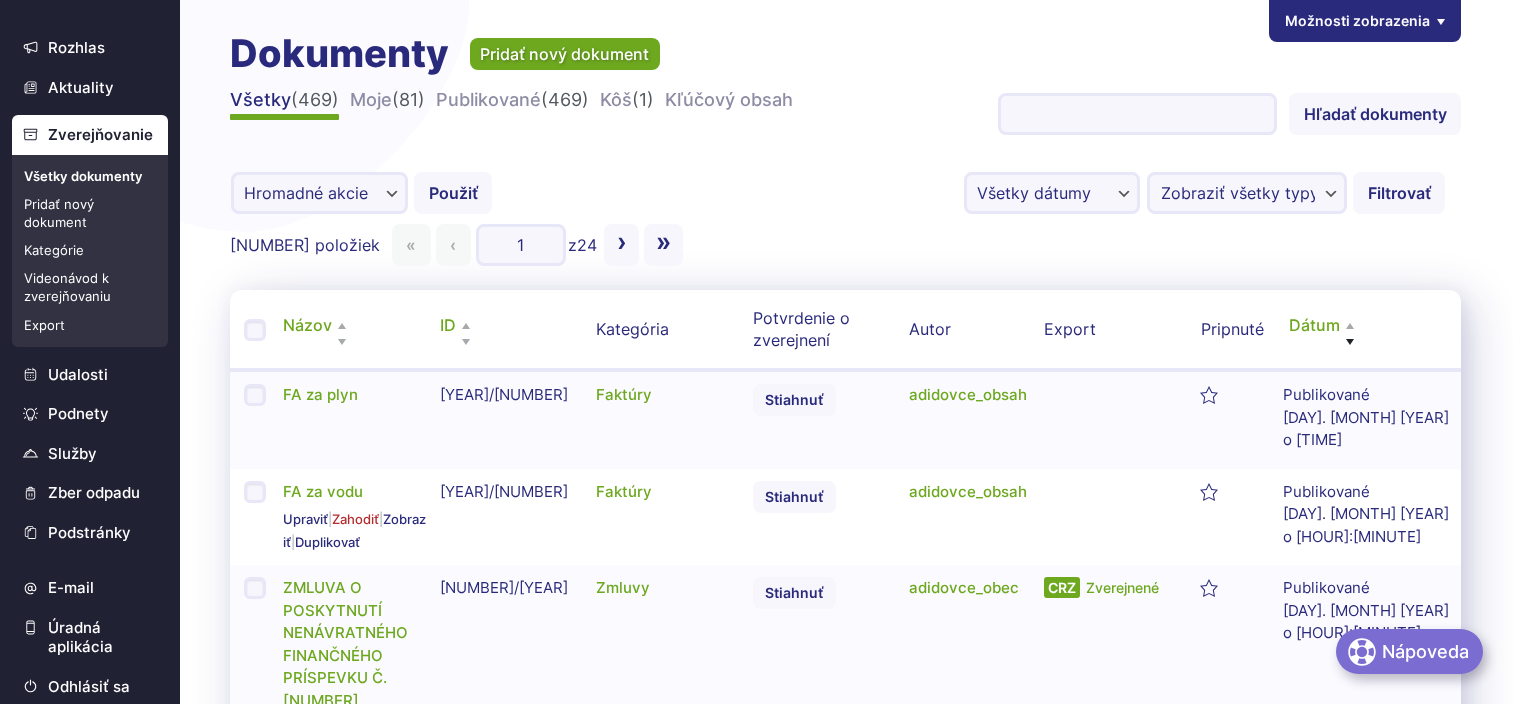 scroll, scrollTop: 0, scrollLeft: 0, axis: both 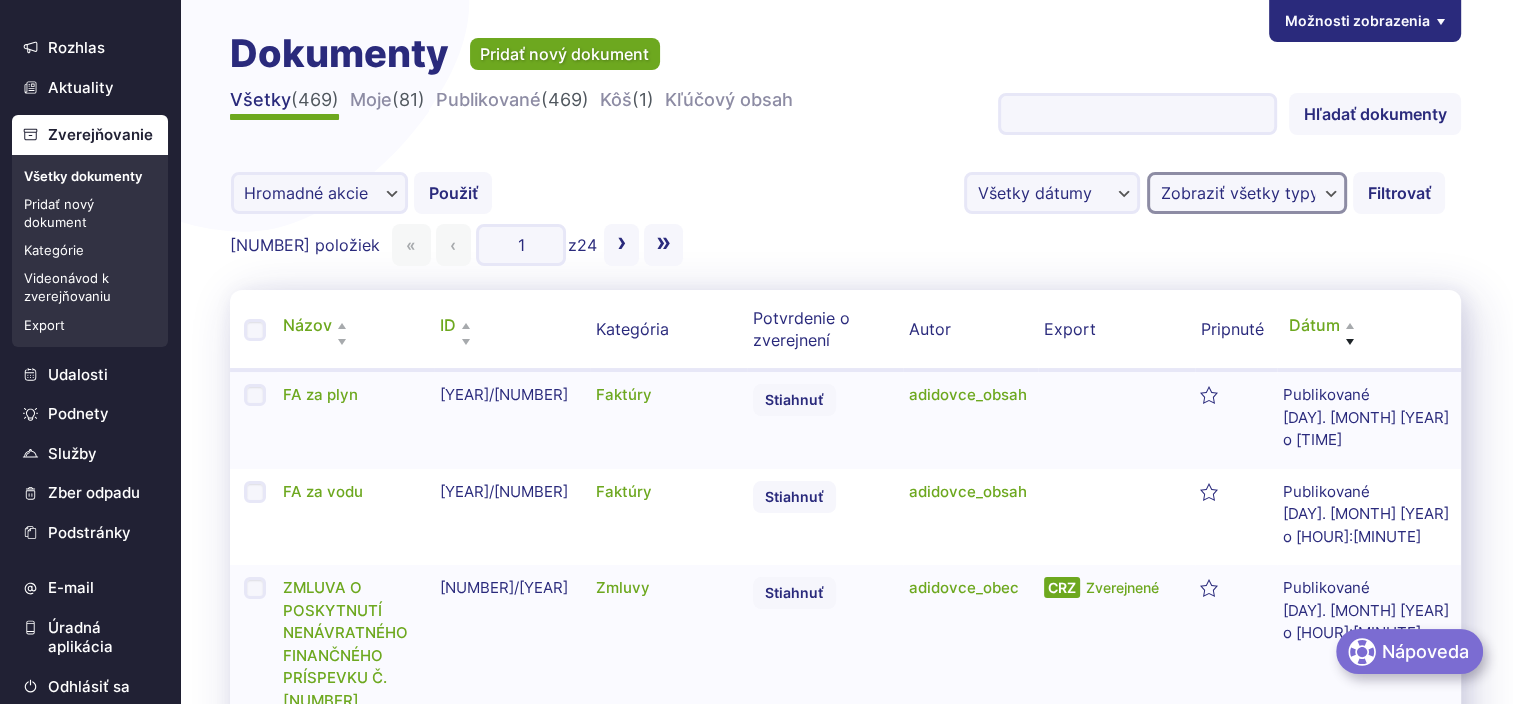 click on "Zobraziť všetky typy dokumentov Archív volieb (3) Faktúry (94) Financie (0) Hlavný kontrolór (13) Hlavný kontrolór (4) Iné (35) Majetkové priznania (6) Nájomné zmluvy (1) Návrhy VZN (11) Obecné zastupiteľstvo (0) Objednávky (7) Oznámenia o uložení písomnosti (6) PHSR (1) Povinné zverejňovanie (0) Pozvánky na zasadnutia OZ (36) Referendum (5) Rôzne (0) Rozpočty (9) Strategické dokumenty (3) Uznesenia OZ (34) Verejné obstarávanie (0) Voľby (0) Voľby do europarlamentu (6) Voľby do NRSR (11) Voľby do samospráv (11) Voľby prezidenta (5) Voľby VÚC (9) Výberové konania (2) Výročné správy (3) VZN (16) Zákazky s nízkou hodnotou podľa §117 (3) Zápisnice zasadnutí OZ (34) Záverečné účty (9) Zmluvy (92)" at bounding box center (1247, 193) 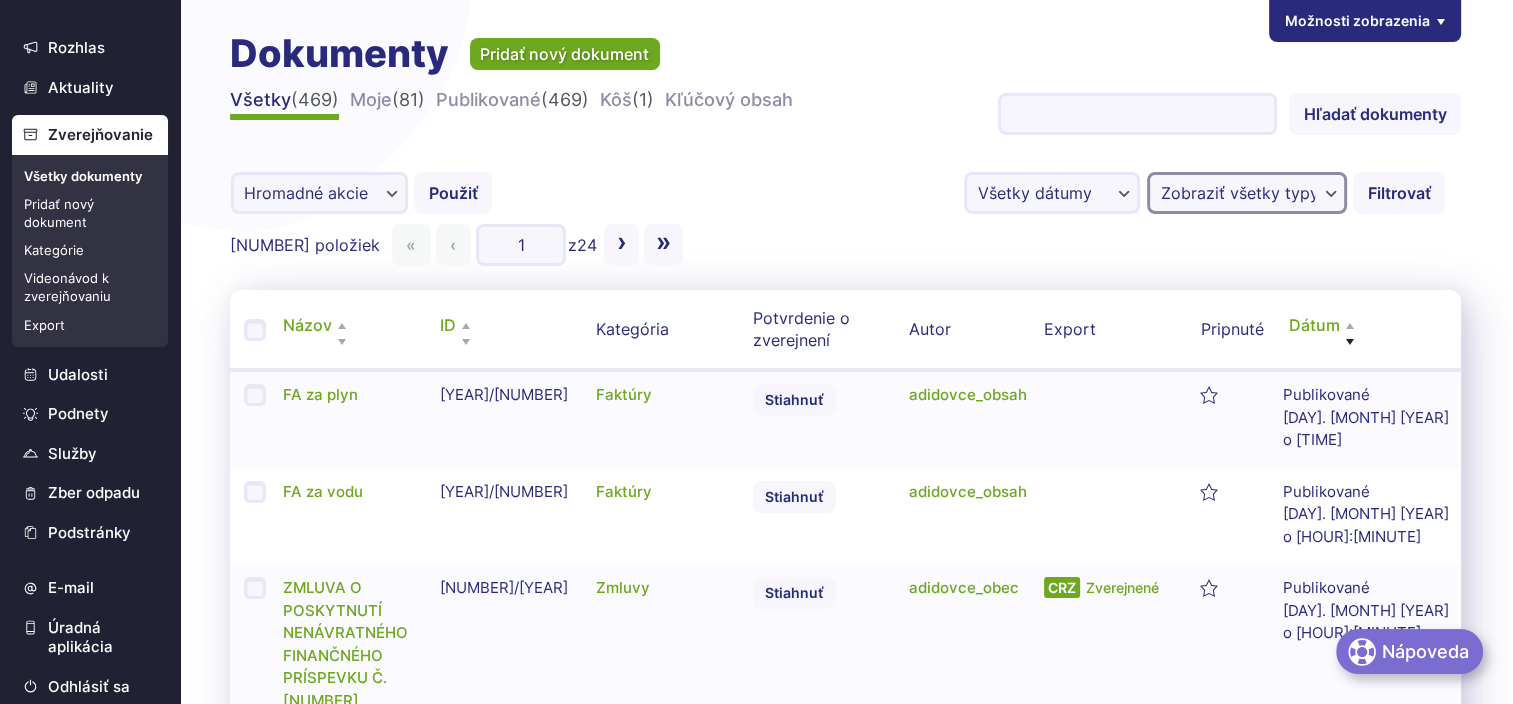 select on "zmluvy" 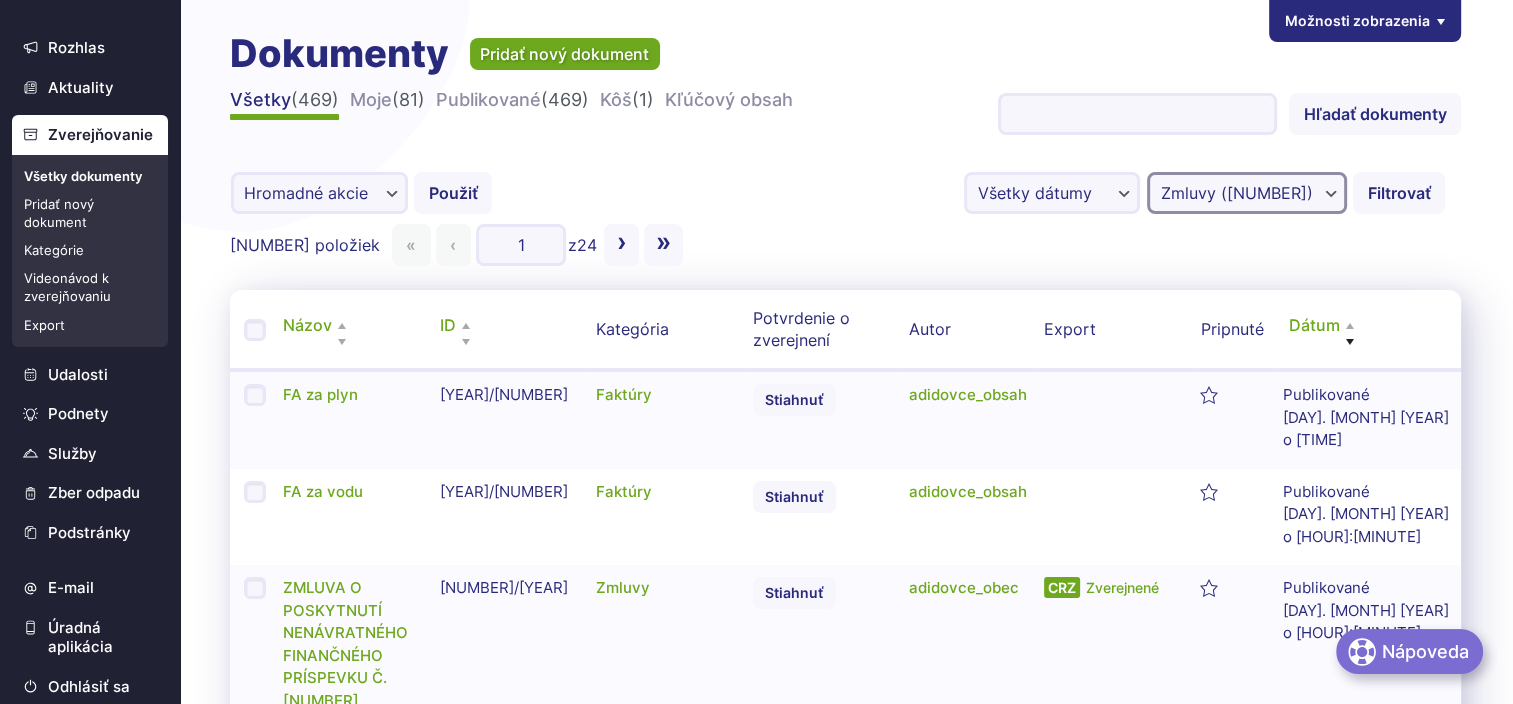 click on "Zobraziť všetky typy dokumentov Archív volieb (3) Faktúry (94) Financie (0) Hlavný kontrolór (13) Hlavný kontrolór (4) Iné (35) Majetkové priznania (6) Nájomné zmluvy (1) Návrhy VZN (11) Obecné zastupiteľstvo (0) Objednávky (7) Oznámenia o uložení písomnosti (6) PHSR (1) Povinné zverejňovanie (0) Pozvánky na zasadnutia OZ (36) Referendum (5) Rôzne (0) Rozpočty (9) Strategické dokumenty (3) Uznesenia OZ (34) Verejné obstarávanie (0) Voľby (0) Voľby do europarlamentu (6) Voľby do NRSR (11) Voľby do samospráv (11) Voľby prezidenta (5) Voľby VÚC (9) Výberové konania (2) Výročné správy (3) VZN (16) Zákazky s nízkou hodnotou podľa §117 (3) Zápisnice zasadnutí OZ (34) Záverečné účty (9) Zmluvy (92)" at bounding box center (1247, 193) 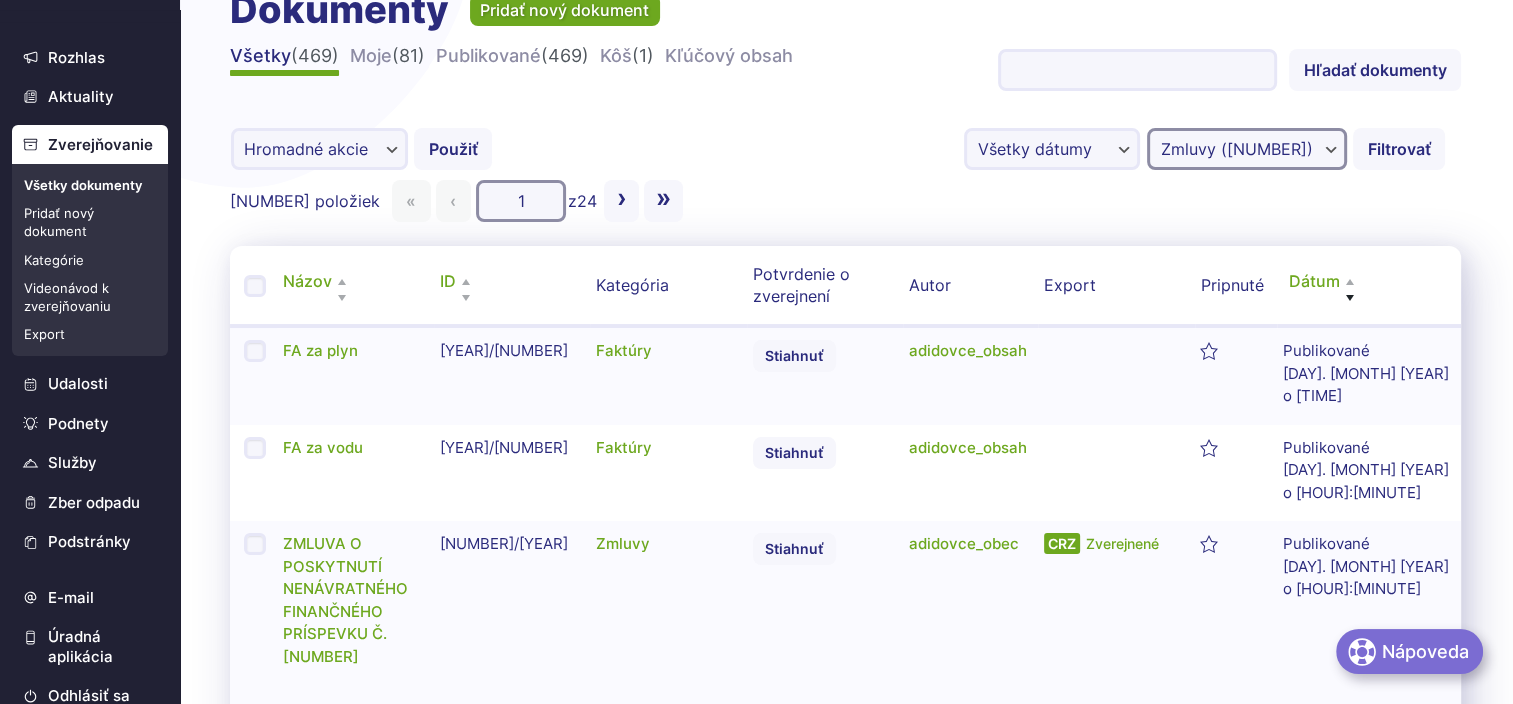 scroll, scrollTop: 0, scrollLeft: 0, axis: both 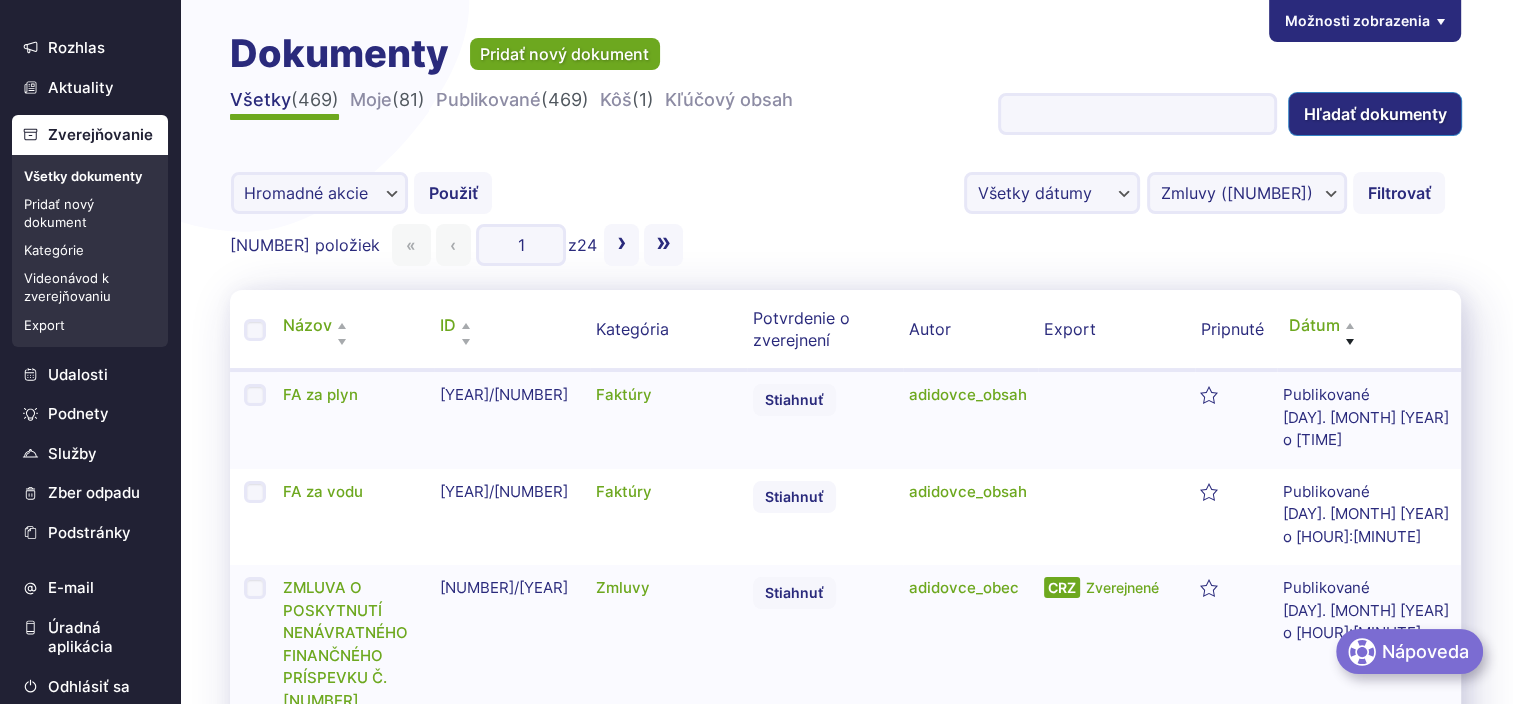 click on "Hľadať dokumenty" at bounding box center [1375, 114] 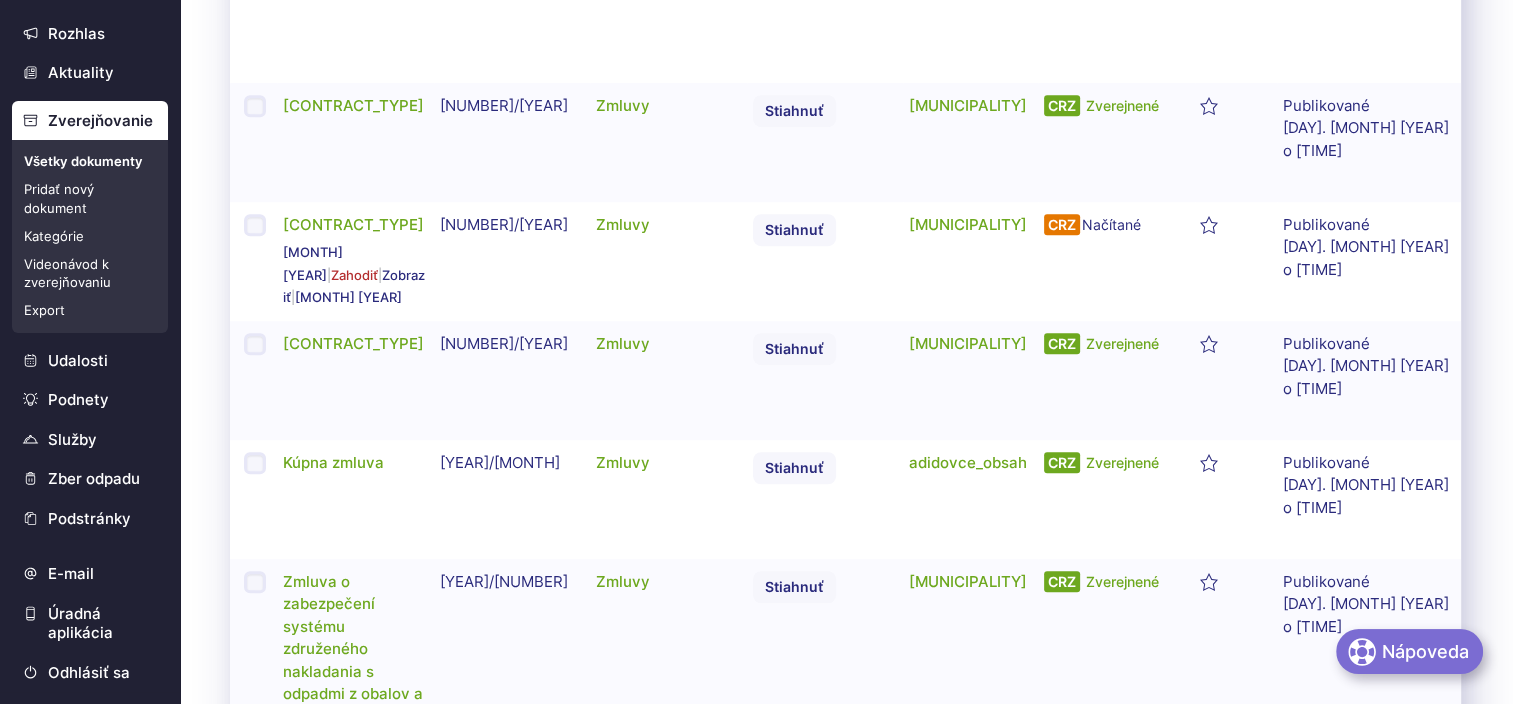 scroll, scrollTop: 1200, scrollLeft: 0, axis: vertical 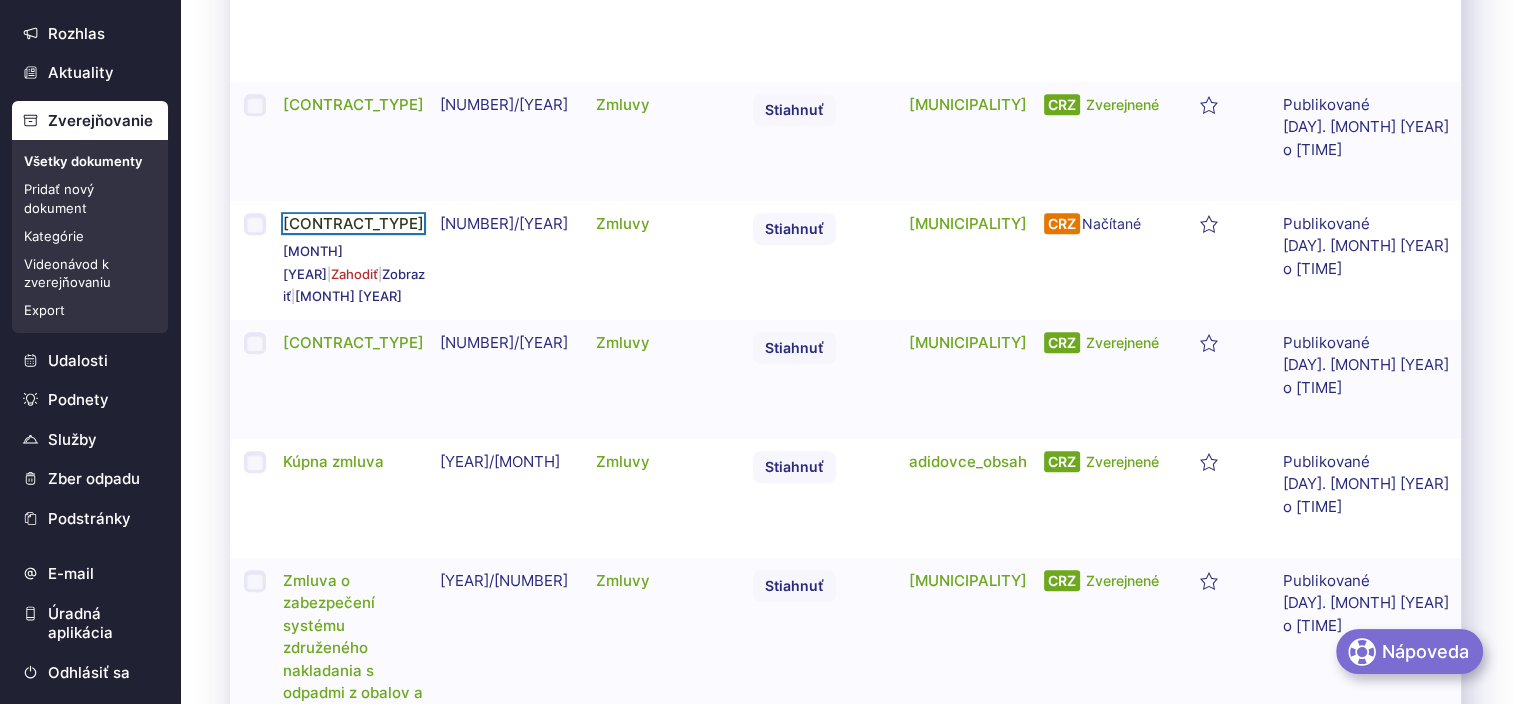 click on "Zmluva o dielo" at bounding box center (353, 223) 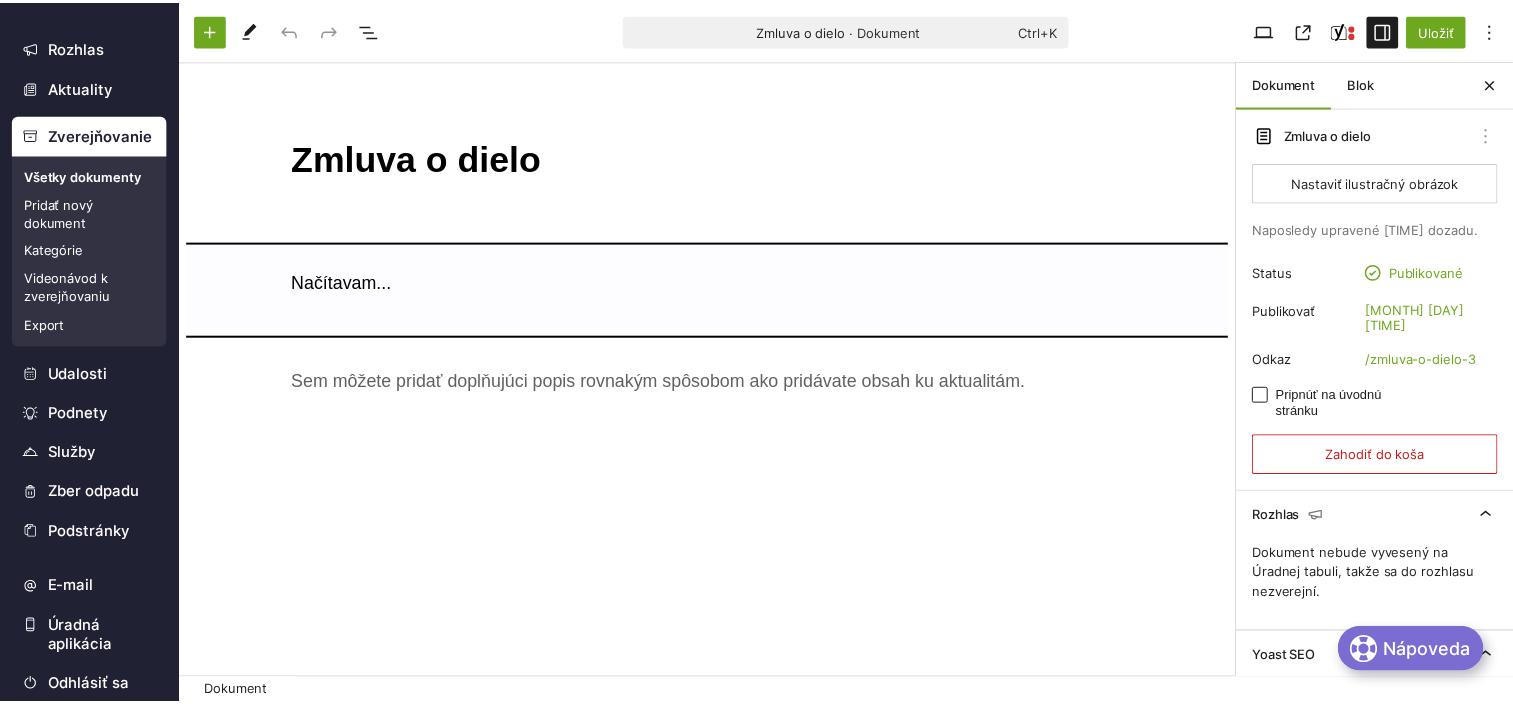 scroll, scrollTop: 0, scrollLeft: 0, axis: both 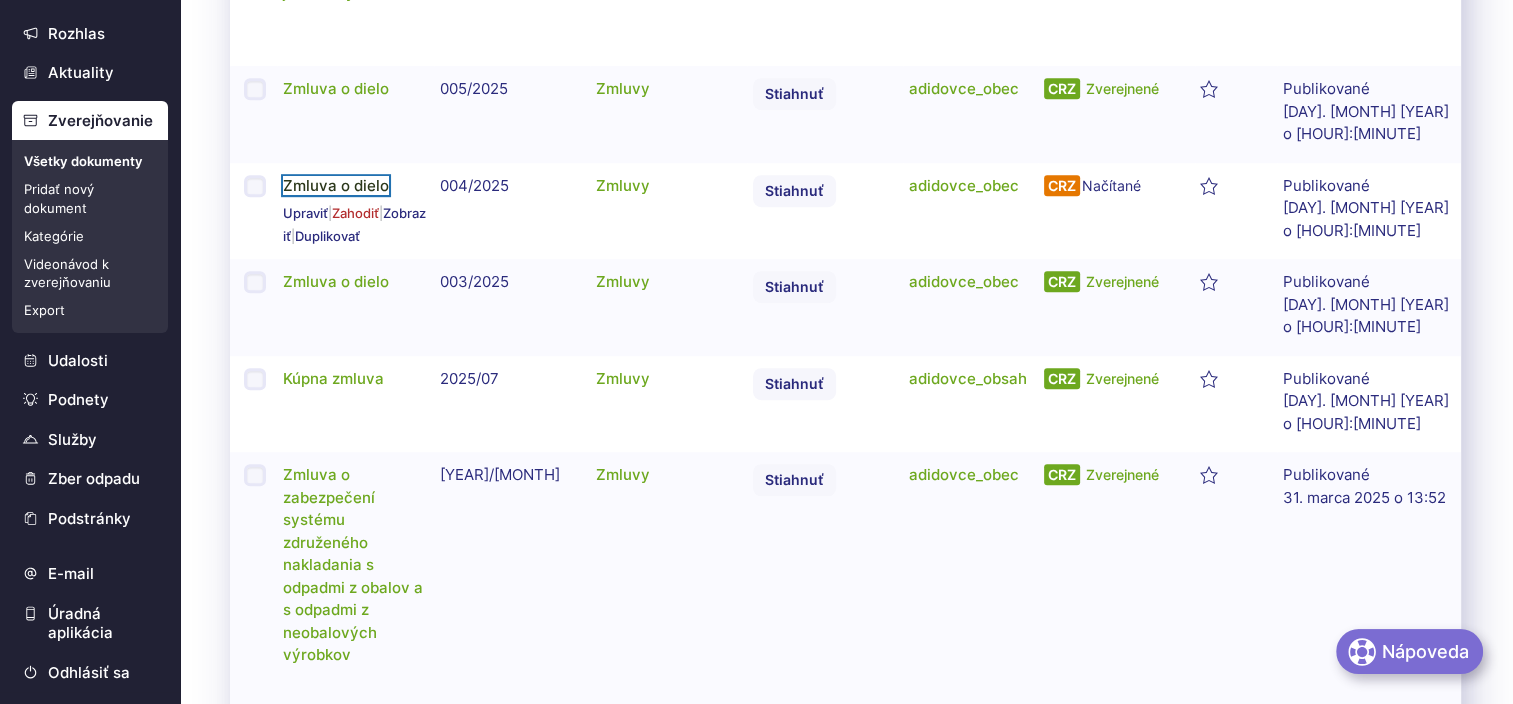 click on "[CONTRACT_TYPE]" at bounding box center (336, 185) 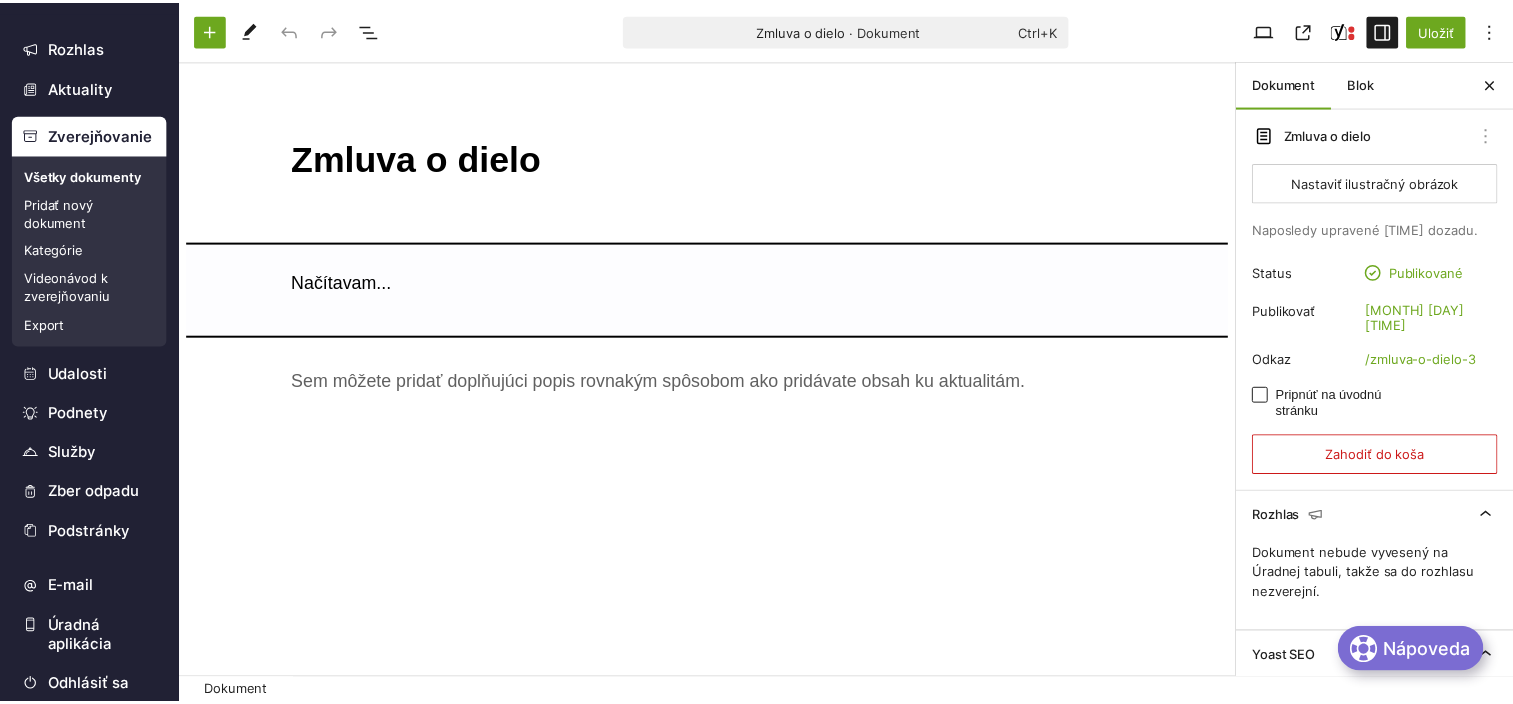 scroll, scrollTop: 0, scrollLeft: 0, axis: both 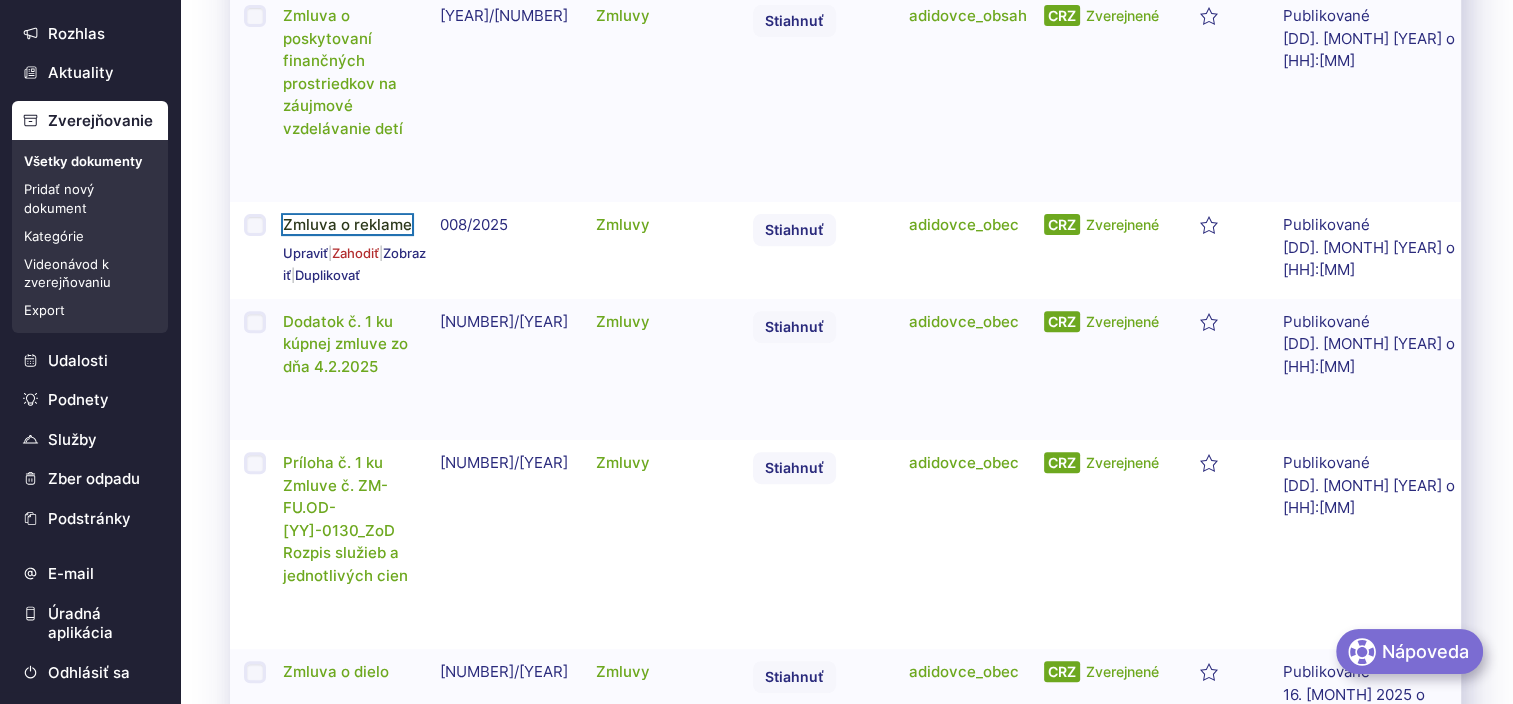 click on "Zmluva o reklame" at bounding box center (347, 224) 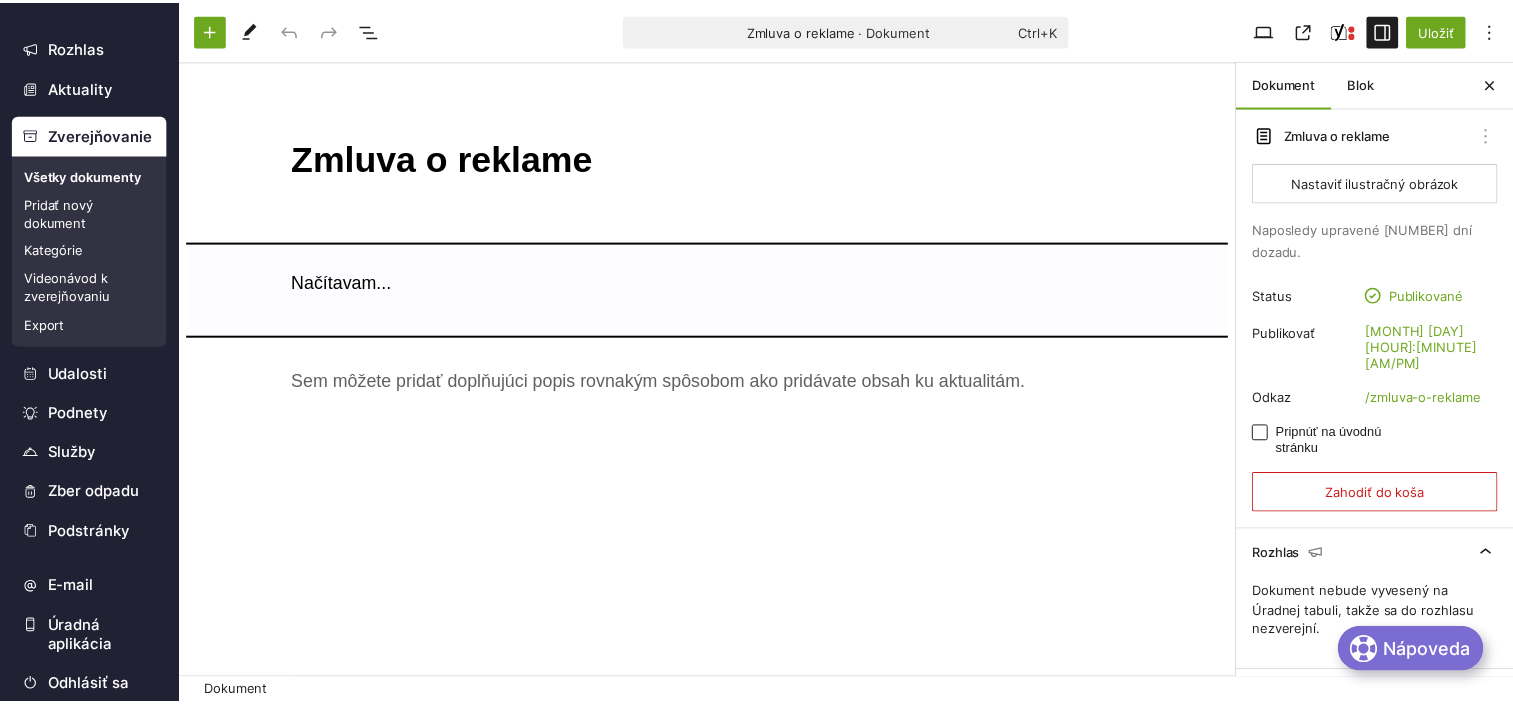 scroll, scrollTop: 0, scrollLeft: 0, axis: both 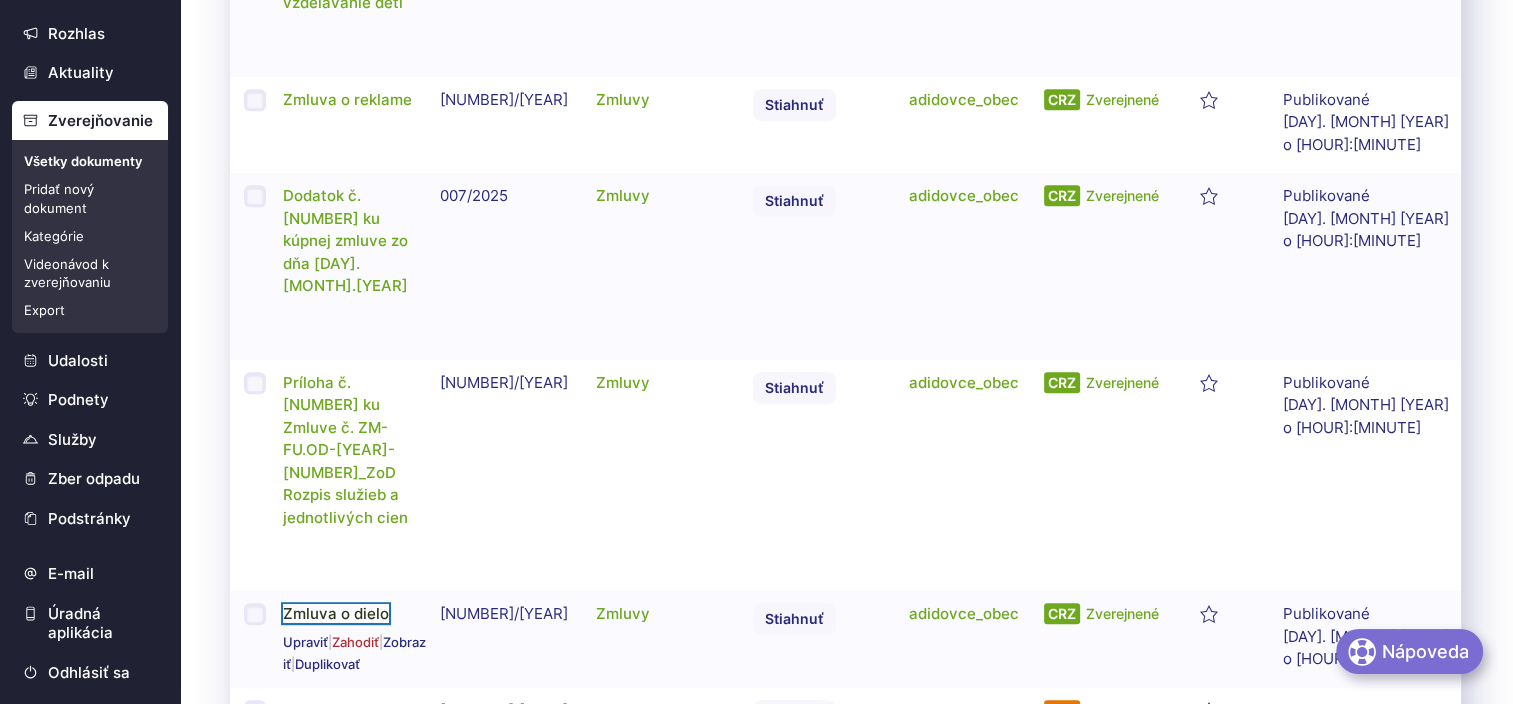click on "Zmluva o dielo" at bounding box center [336, 613] 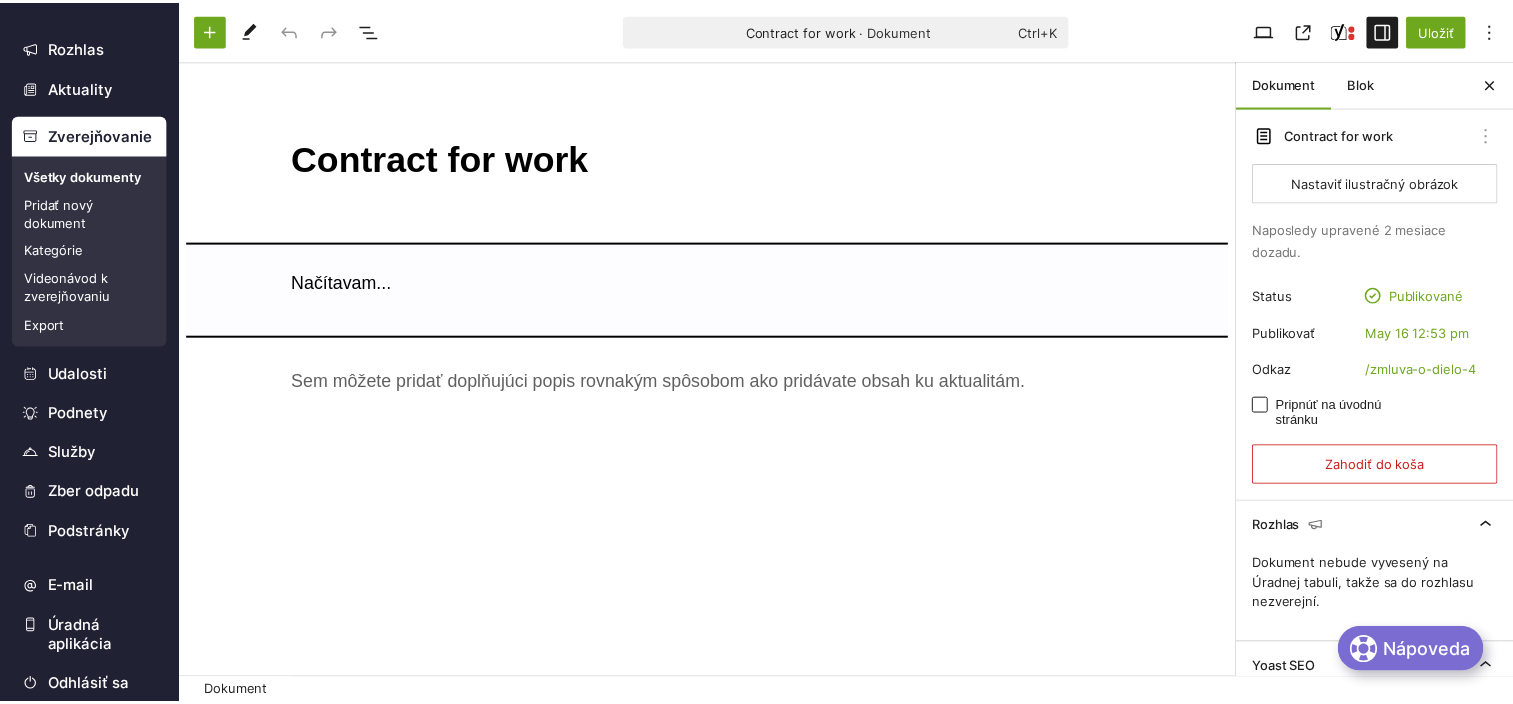 scroll, scrollTop: 0, scrollLeft: 0, axis: both 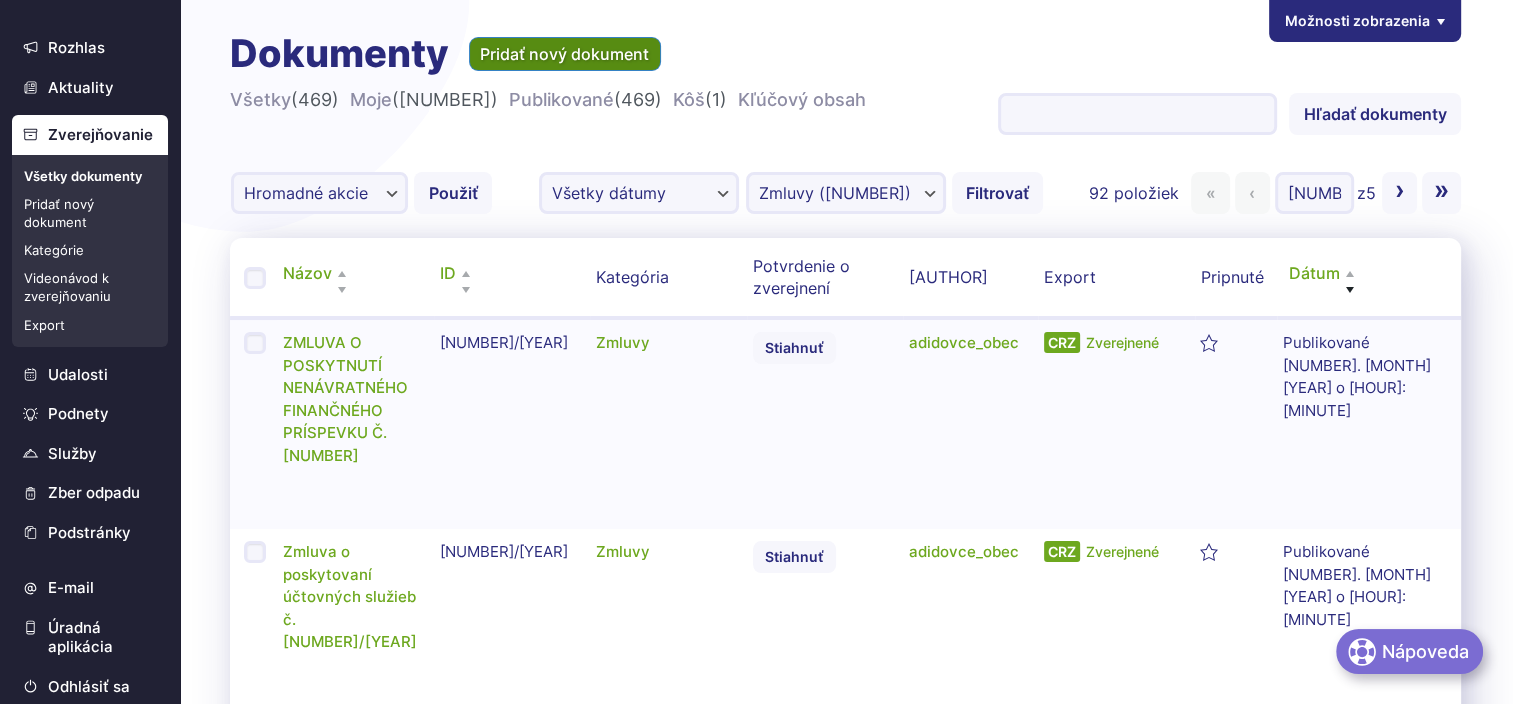 click on "Pridať nový dokument" at bounding box center (565, 54) 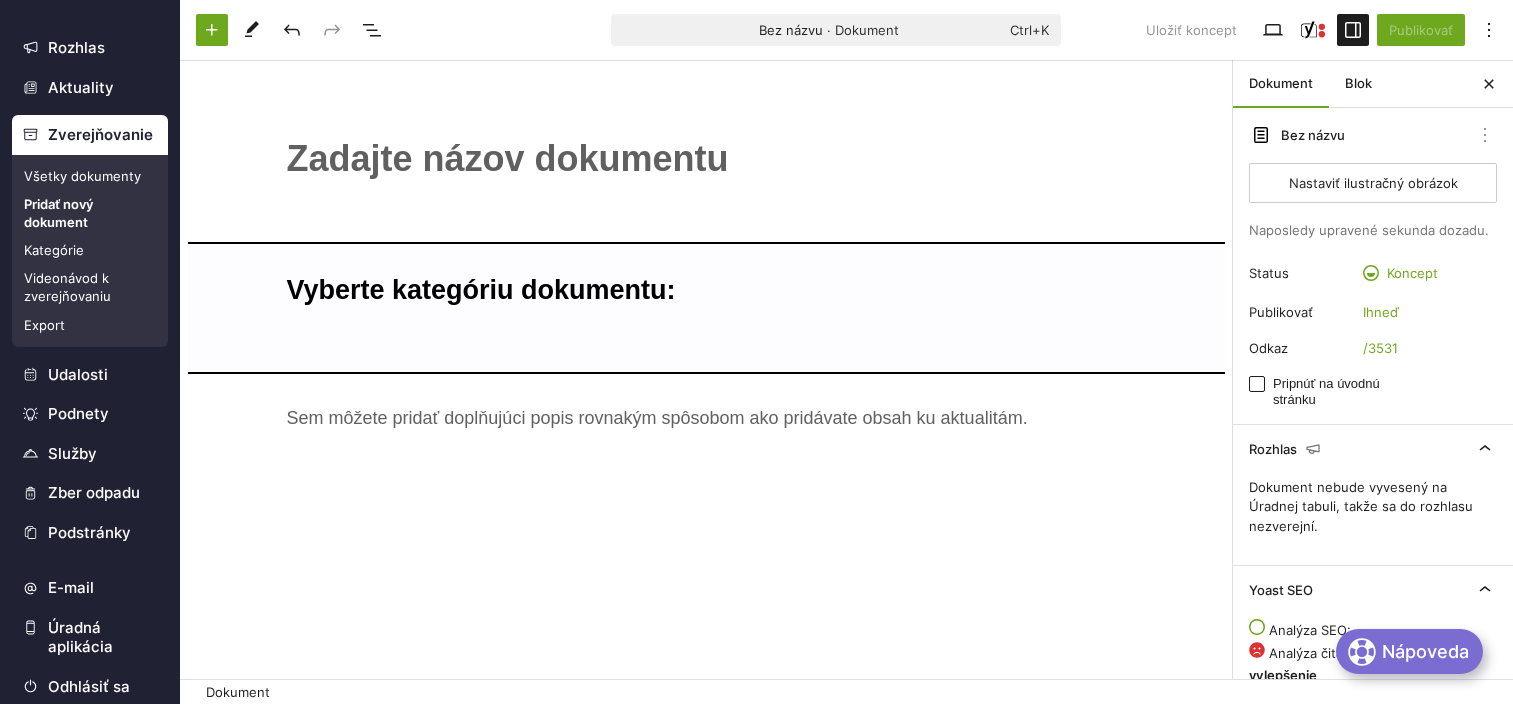 scroll, scrollTop: 0, scrollLeft: 0, axis: both 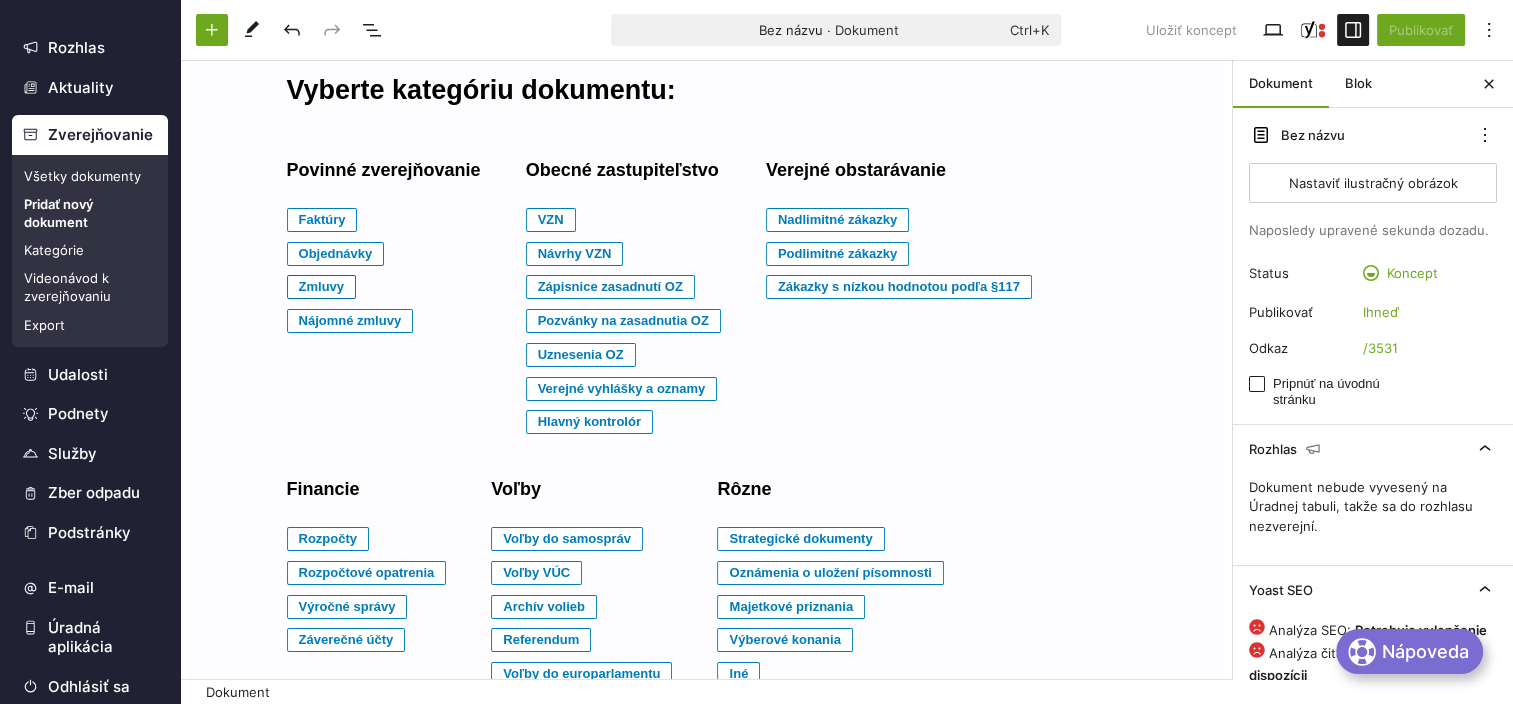 click on "Zmluvy" at bounding box center [322, 220] 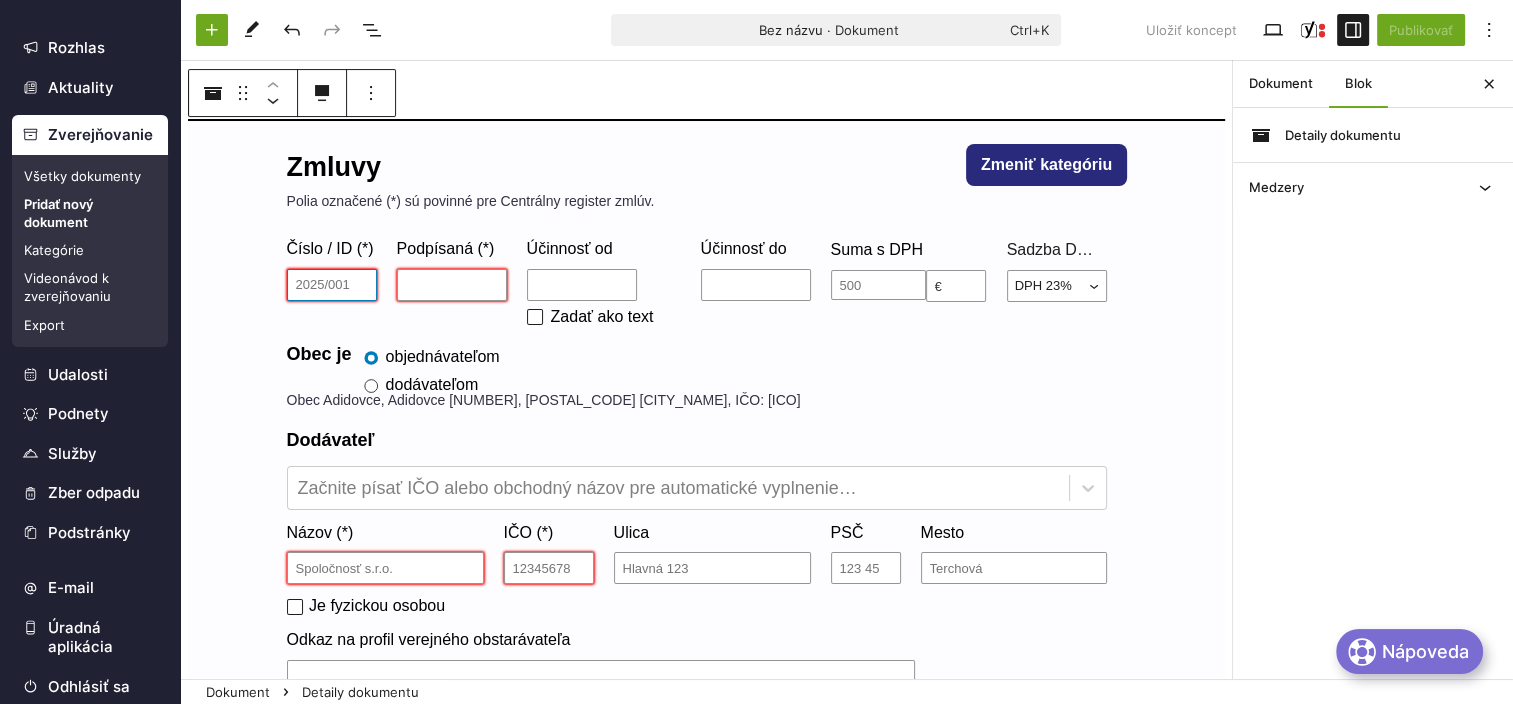 click on "Číslo / ID (*)" at bounding box center [332, 285] 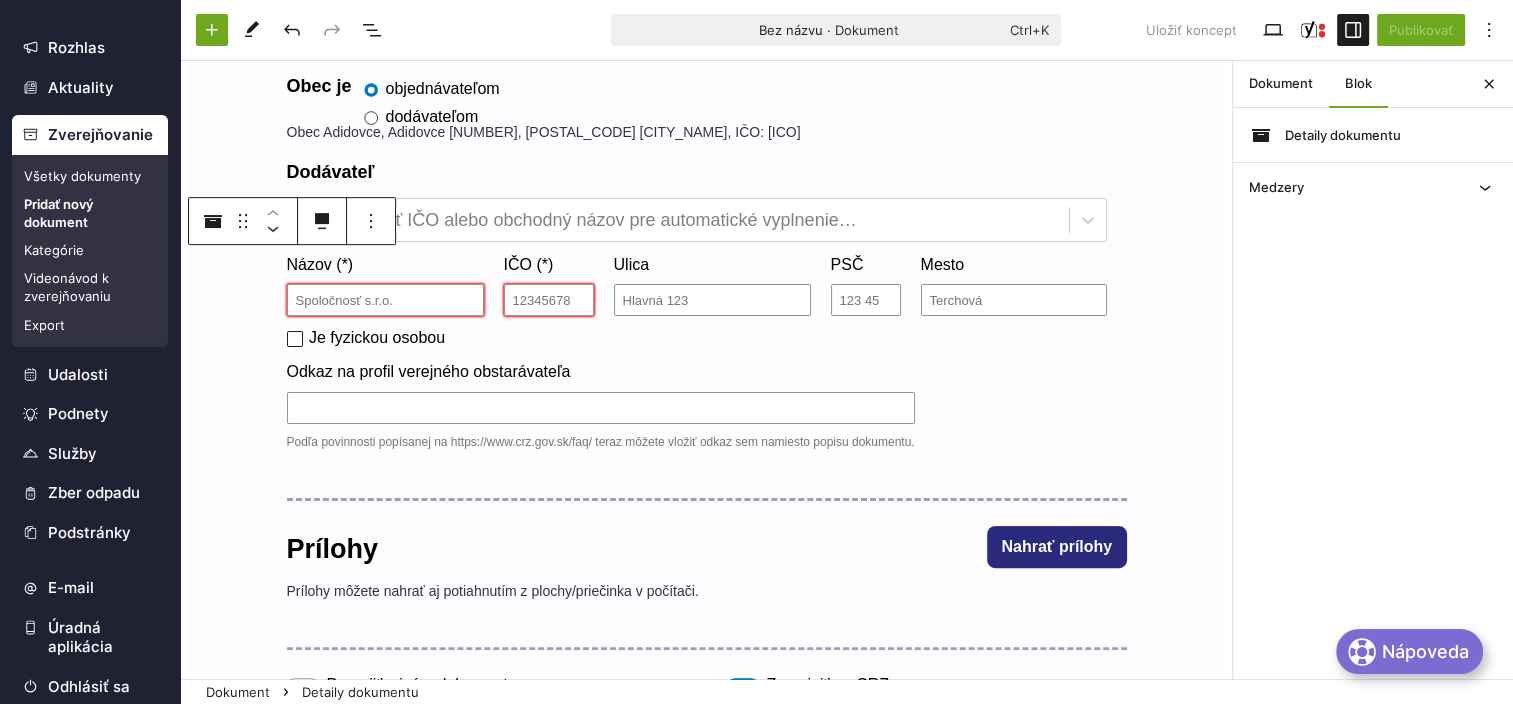 scroll, scrollTop: 600, scrollLeft: 0, axis: vertical 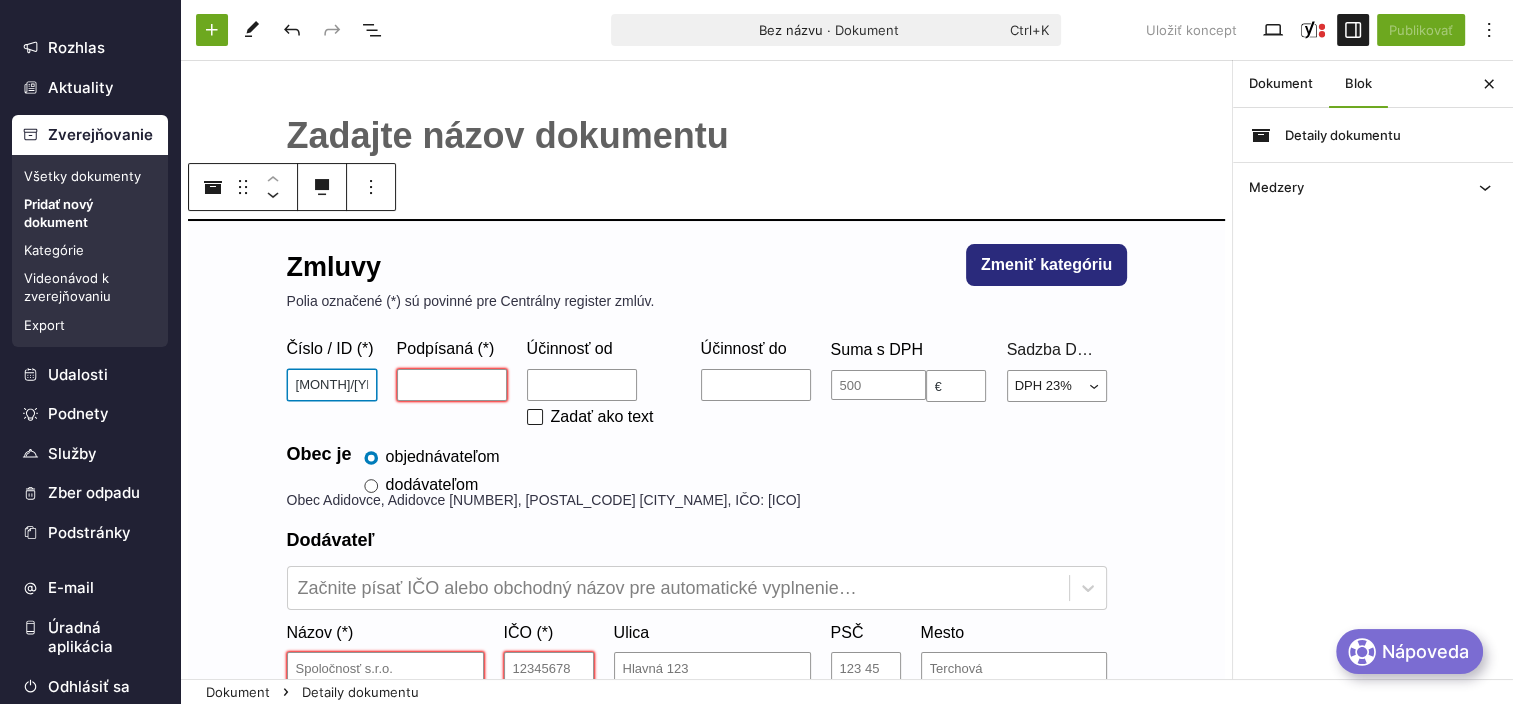 click on "12/2025" at bounding box center (332, 385) 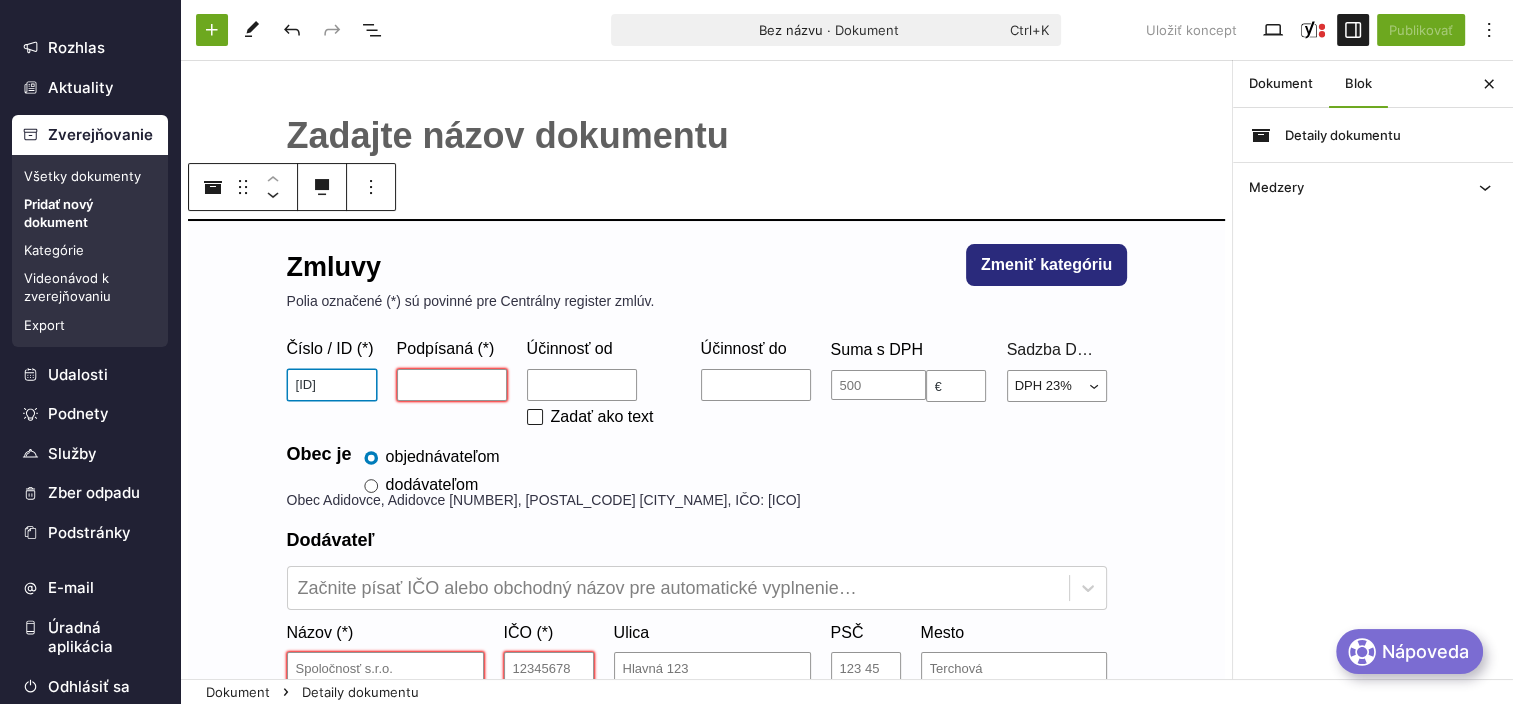 type on "012/2025" 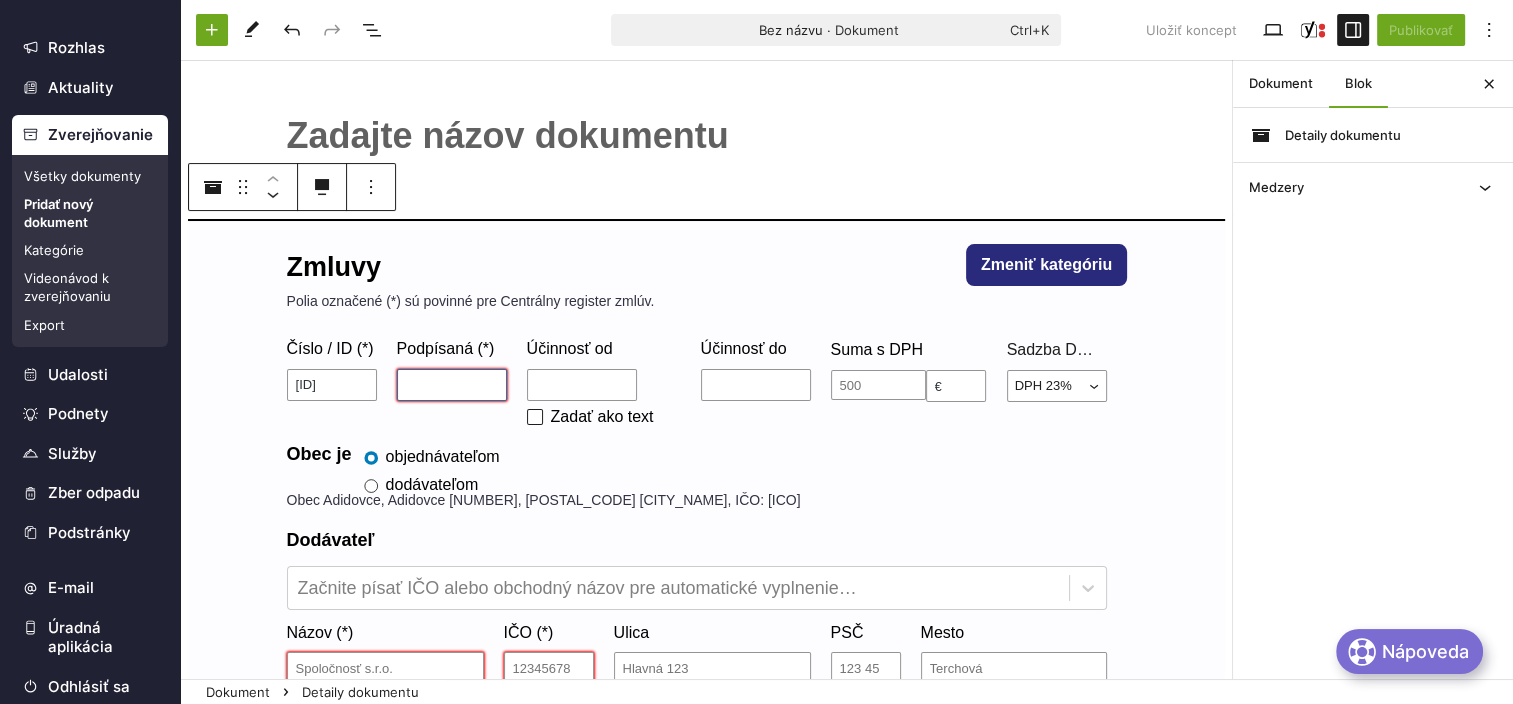 click on "Podpísaná (*)" at bounding box center [452, 385] 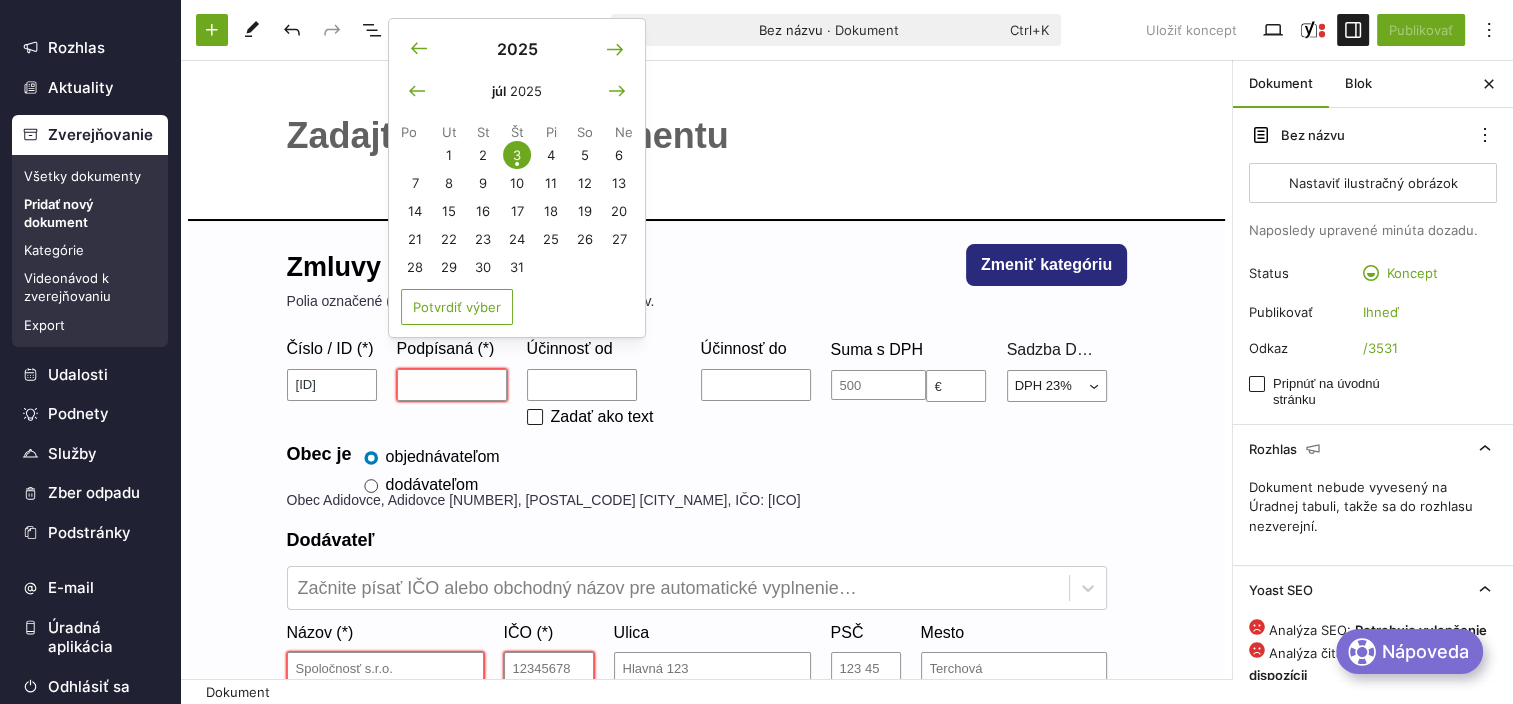 click on "﻿ Zmluvy   Zmeniť kategóriu Polia označené (*) sú povinné pre Centrálny register zmlúv. Číslo / ID (*) 012/2025 Podpísaná (*) Účinnosť od Zadať ako text Účinnosť do Suma s DPH € Sadzba DPH DPH 23% DPH 19% DPH 5% Neplatca DPH 20% DPH 10% Obec je objednávateľom dodávateľom Obec Adidovce, Adidovce 83, 067 32 Vyšný Hrušov, IČO: 00322792 Dodávateľ Začnite písať IČO alebo obchodný názov pre automatické vyplnenie… Názov (*) IČO (*) Ulica PSČ Mesto Je fyzickou osobou Odkaz na profil verejného obstarávateľa Podľa povinnosti popísanej na https://www.crz.gov.sk/faq/ teraz môžete vložiť odkaz sem namiesto popisu dokumentu. Prílohy Nahrať prílohy Prílohy môžete nahrať aj potiahnutím z plochy/priečinka v počítači. Presuňte sem súbory Prepojiť s iným dokumentom Dokument môžete prepojiť s iným, skôr zverejneným dokumentom. Príklad využitia: dodatok k zmluve. Zverejniť na CRZ Týmto zverejníte zmluvu na Centrálny register zmlúv. Aktuálny stav:" at bounding box center (706, 887) 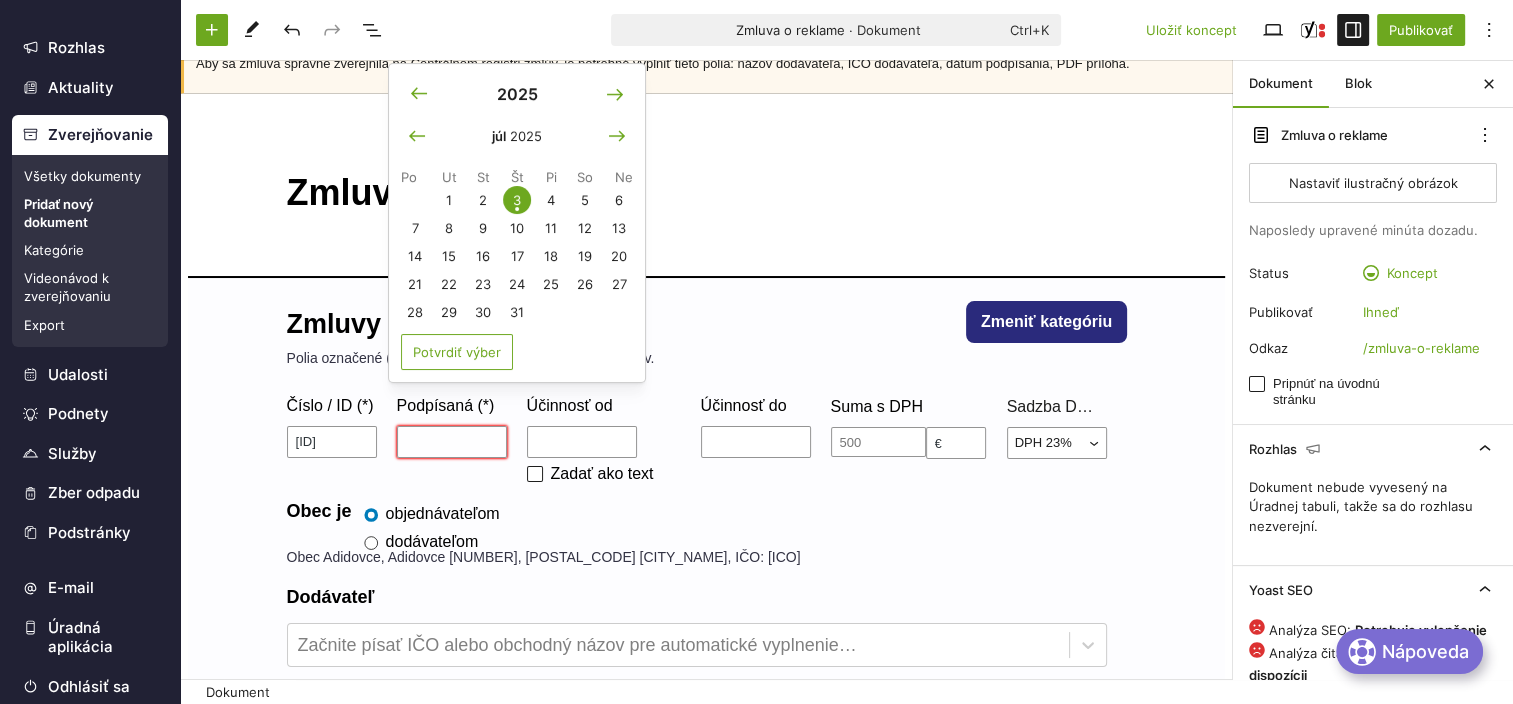 scroll, scrollTop: 0, scrollLeft: 0, axis: both 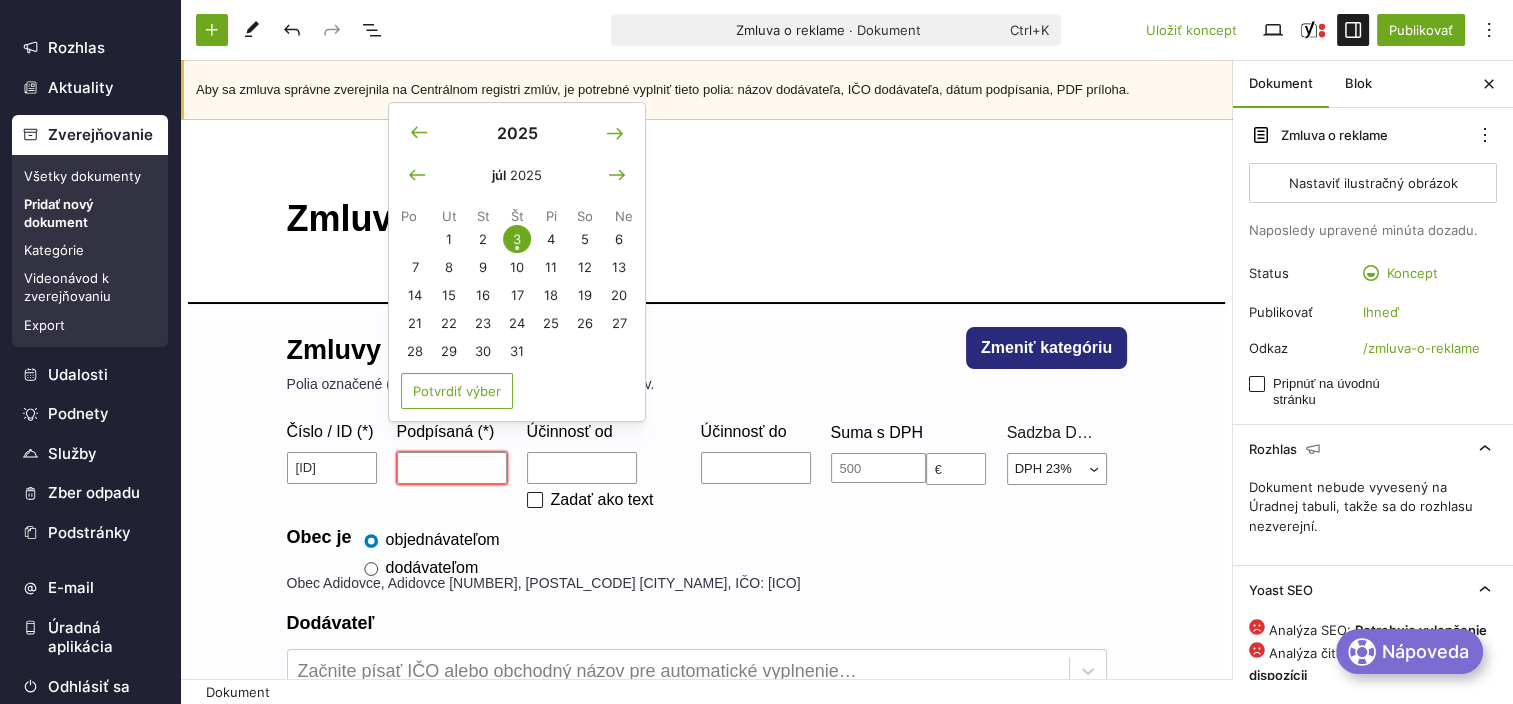 click on "Zmluvy   Zmeniť kategóriu Polia označené (*) sú povinné pre Centrálny register zmlúv. Číslo / ID (*) 012/2025 Podpísaná (*) Účinnosť od Zadať ako text Účinnosť do Suma s DPH € Sadzba DPH DPH 23% DPH 19% DPH 5% Neplatca DPH 20% DPH 10% Obec je objednávateľom dodávateľom Obec Adidovce, Adidovce 83, 067 32 Vyšný Hrušov, IČO: 00322792 Dodávateľ Začnite písať IČO alebo obchodný názov pre automatické vyplnenie… Názov (*) IČO (*) Ulica PSČ Mesto Je fyzickou osobou Odkaz na profil verejného obstarávateľa Podľa povinnosti popísanej na https://www.crz.gov.sk/faq/ teraz môžete vložiť odkaz sem namiesto popisu dokumentu. Prílohy Nahrať prílohy Prílohy môžete nahrať aj potiahnutím z plochy/priečinka v počítači. Presuňte sem súbory Prepojiť s iným dokumentom Dokument môžete prepojiť s iným, skôr zverejneným dokumentom. Príklad využitia: dodatok k zmluve. Zverejniť na CRZ Týmto zverejníte zmluvu na Centrálny register zmlúv. Aktuálny stav:  ﻿" at bounding box center (706, 894) 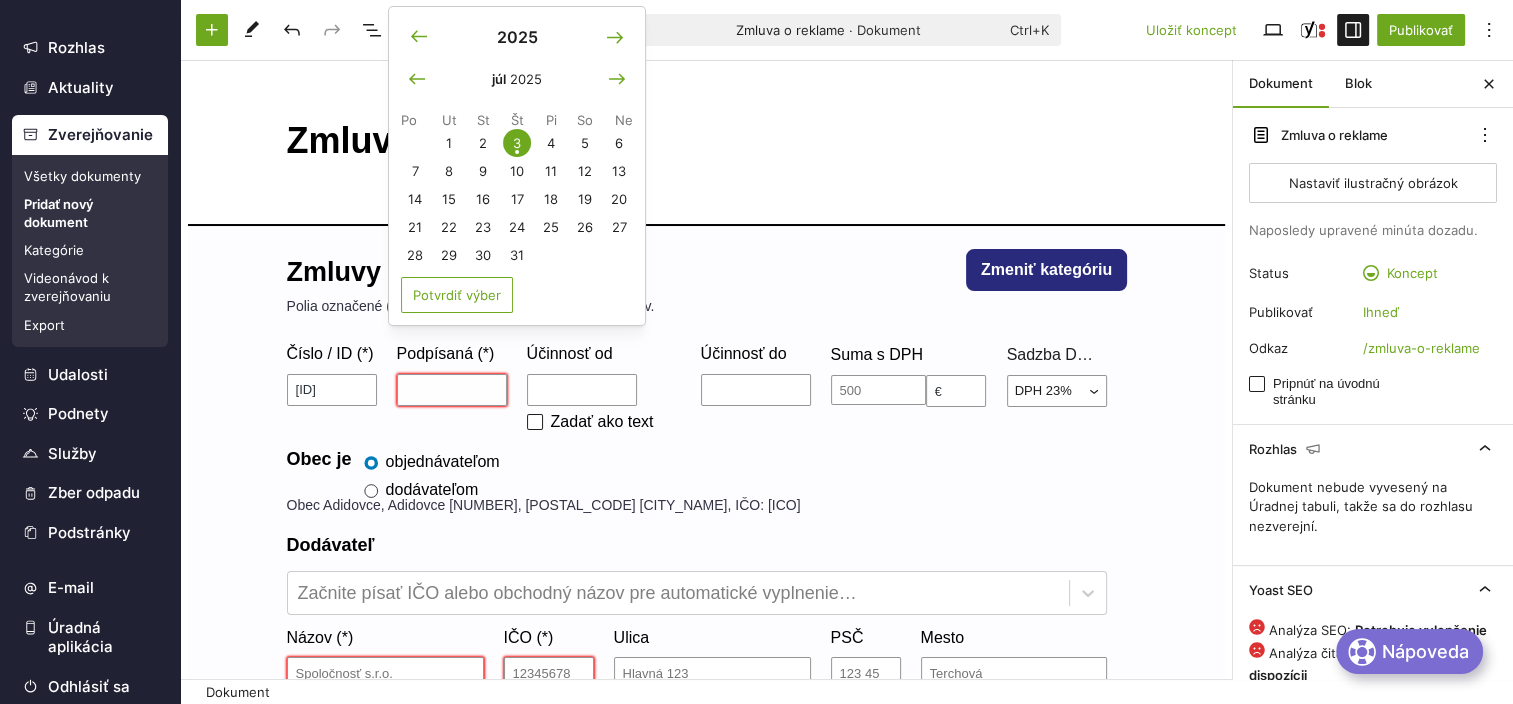 scroll, scrollTop: 100, scrollLeft: 0, axis: vertical 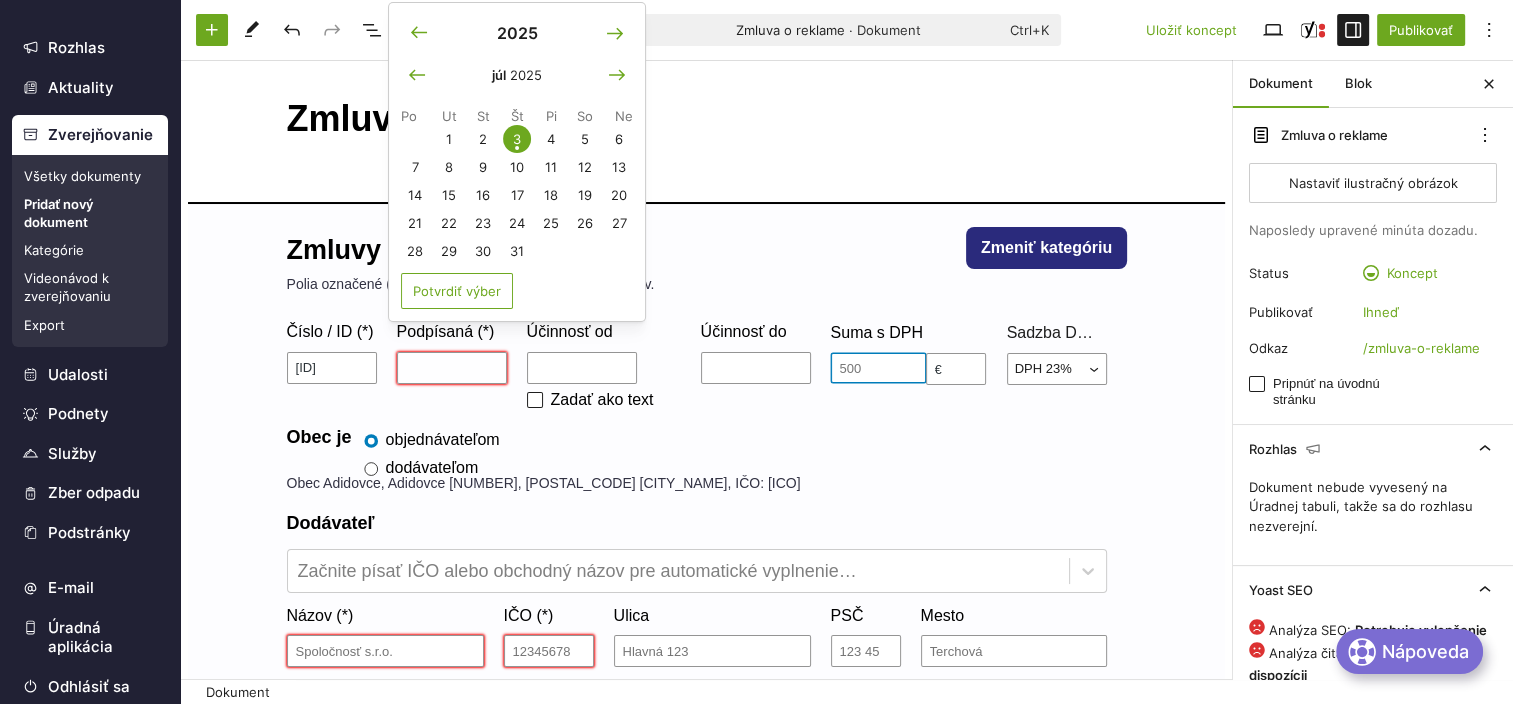 click at bounding box center (878, 368) 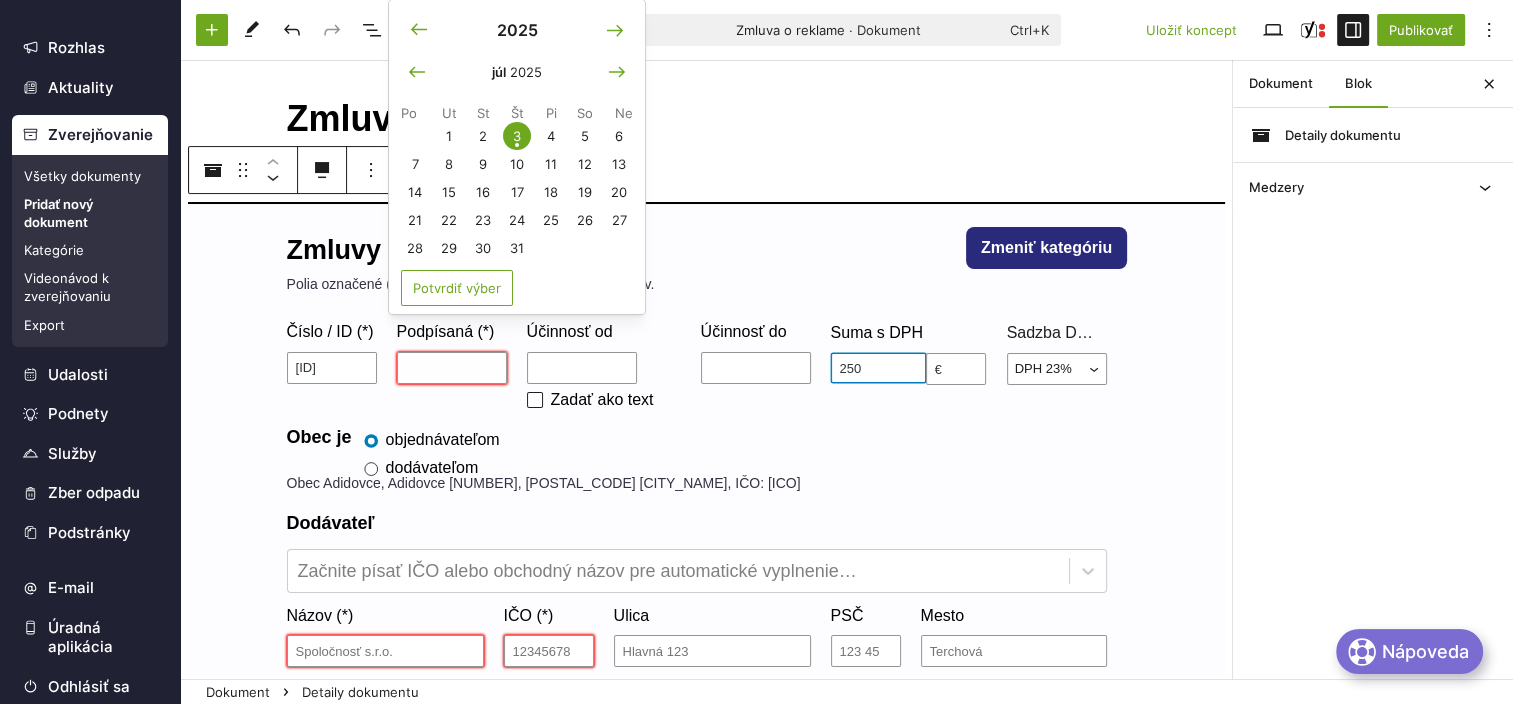 scroll, scrollTop: 200, scrollLeft: 0, axis: vertical 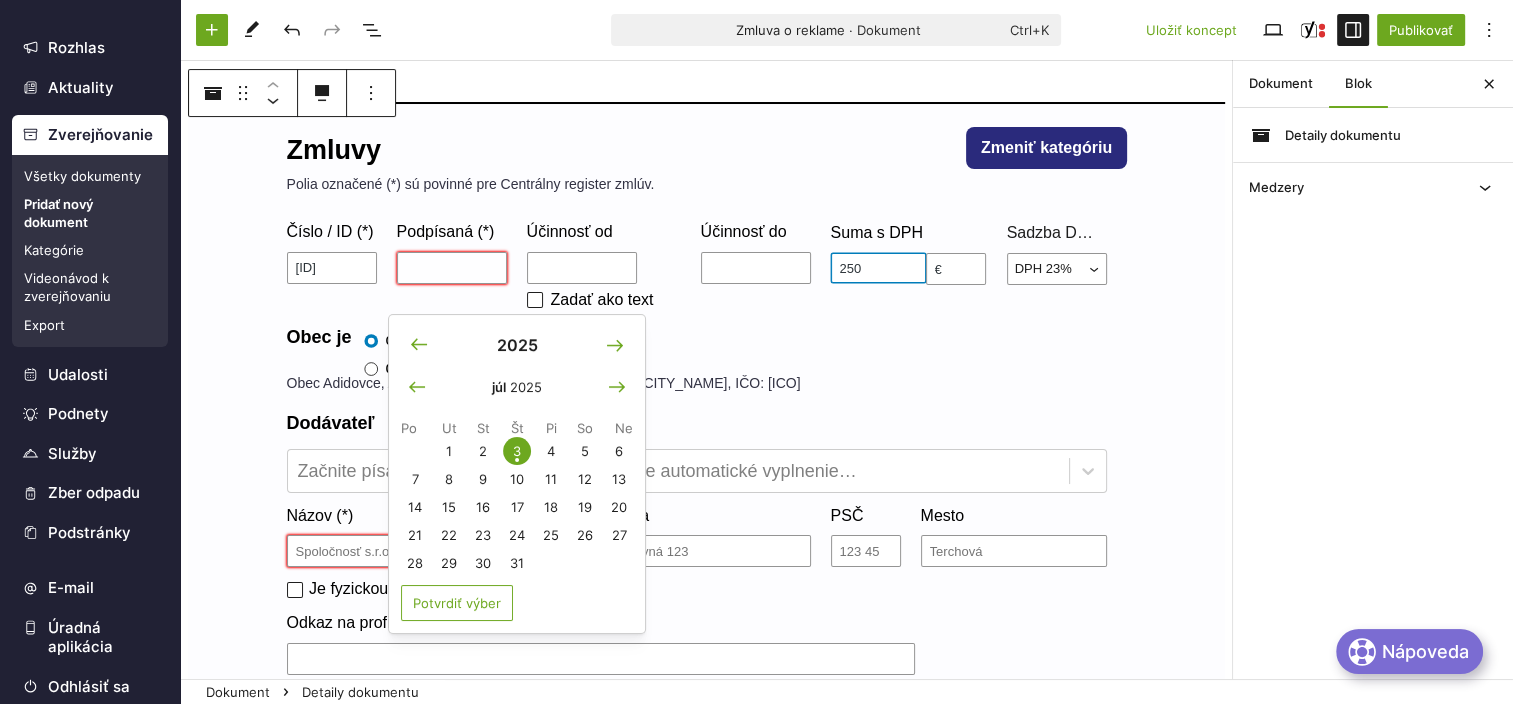 type on "250" 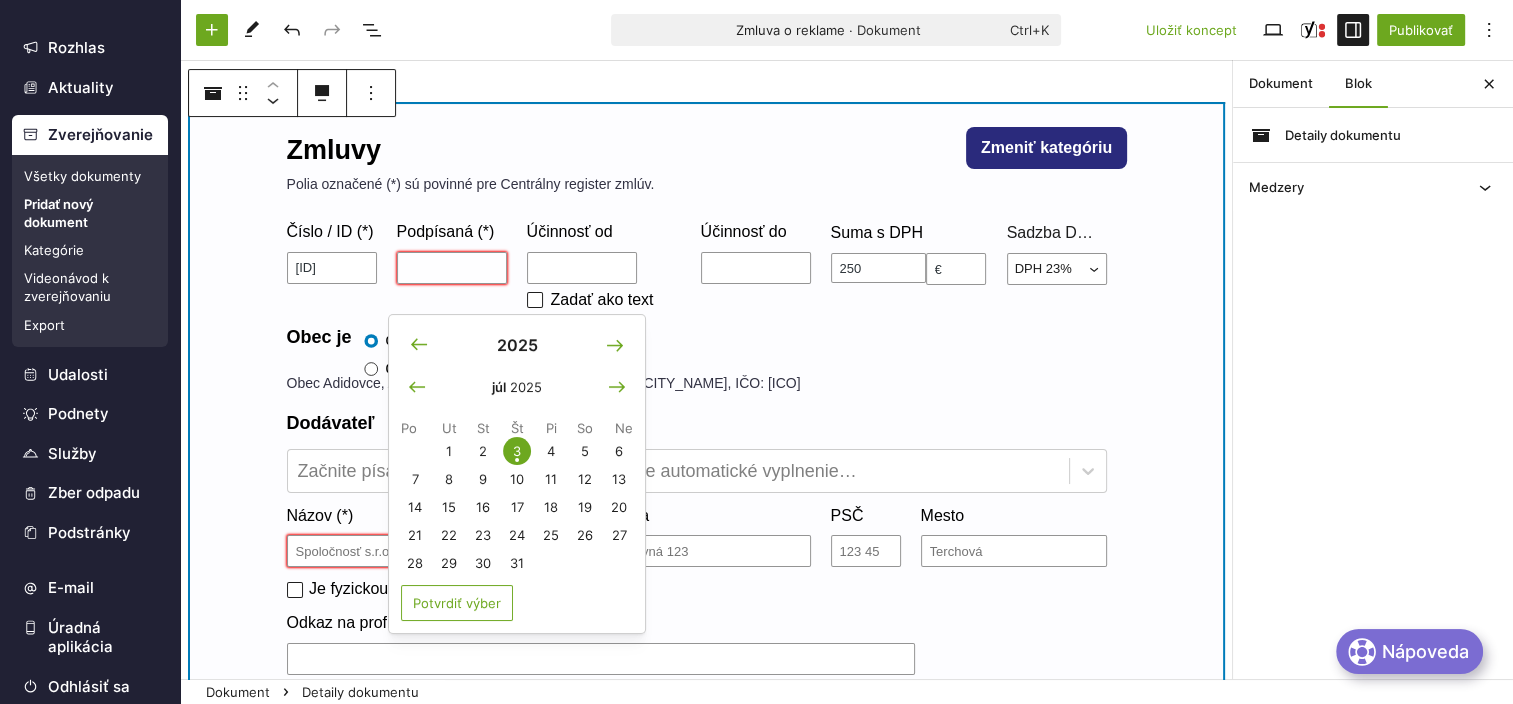 click on "Zmluvy   Zmeniť kategóriu Polia označené (*) sú povinné pre Centrálny register zmlúv. Číslo / ID (*) 012/2025 Podpísaná (*) Účinnosť od Zadať ako text Účinnosť do Suma s DPH 250 € Sadzba DPH DPH 23% DPH 19% DPH 5% Neplatca DPH 20% DPH 10% Obec je objednávateľom dodávateľom Obec Adidovce, Adidovce 83, 067 32 Vyšný Hrušov, IČO: 00322792 Dodávateľ Začnite písať IČO alebo obchodný názov pre automatické vyplnenie… Názov (*) IČO (*) Ulica PSČ Mesto Je fyzickou osobou Odkaz na profil verejného obstarávateľa Podľa povinnosti popísanej na https://www.crz.gov.sk/faq/ teraz môžete vložiť odkaz sem namiesto popisu dokumentu. Prílohy Nahrať prílohy Prílohy môžete nahrať aj potiahnutím z plochy/priečinka v počítači. Presuňte sem súbory Prepojiť s iným dokumentom Dokument môžete prepojiť s iným, skôr zverejneným dokumentom. Príklad využitia: dodatok k zmluve. Zverejniť na CRZ Týmto zverejníte zmluvu na Centrálny register zmlúv. Aktuálny stav:" at bounding box center (706, 664) 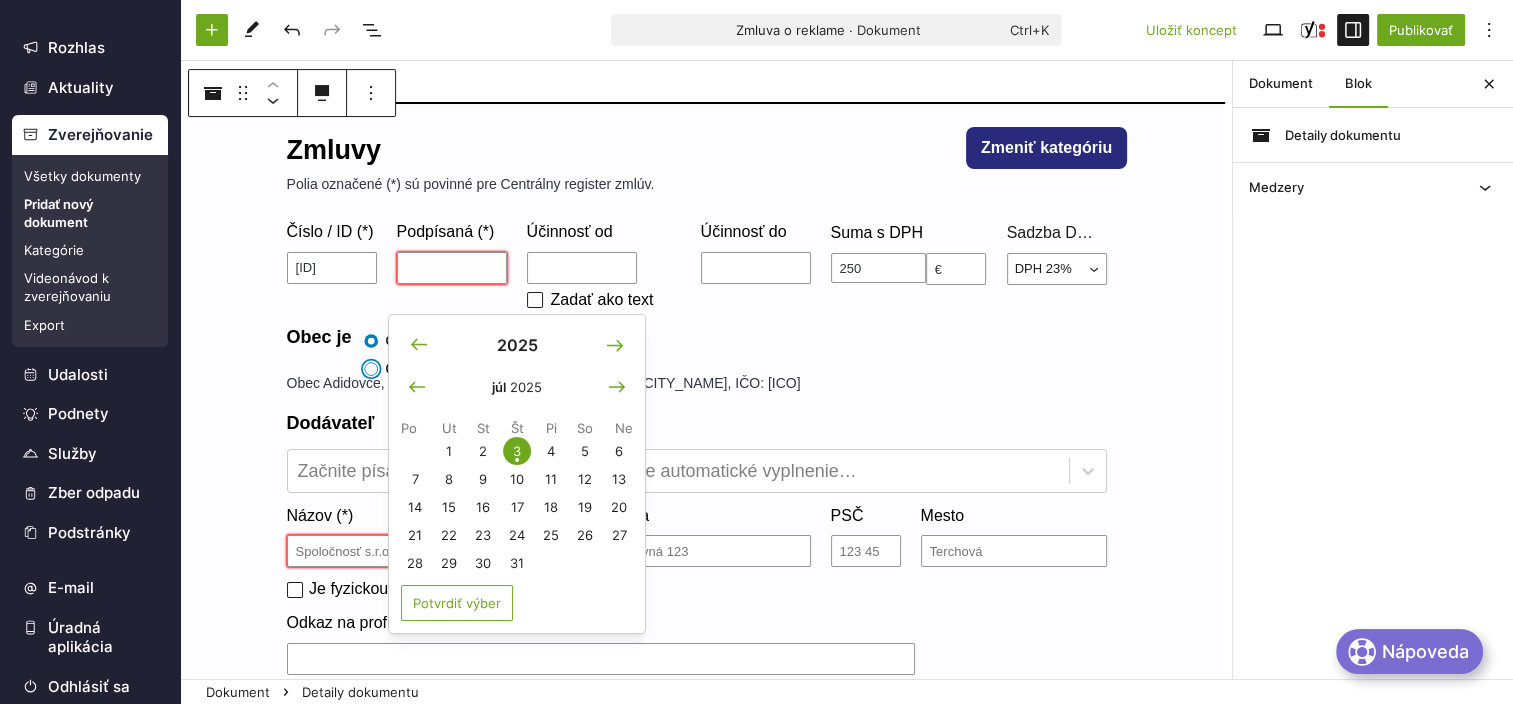 click on "dodávateľom" at bounding box center [371, 369] 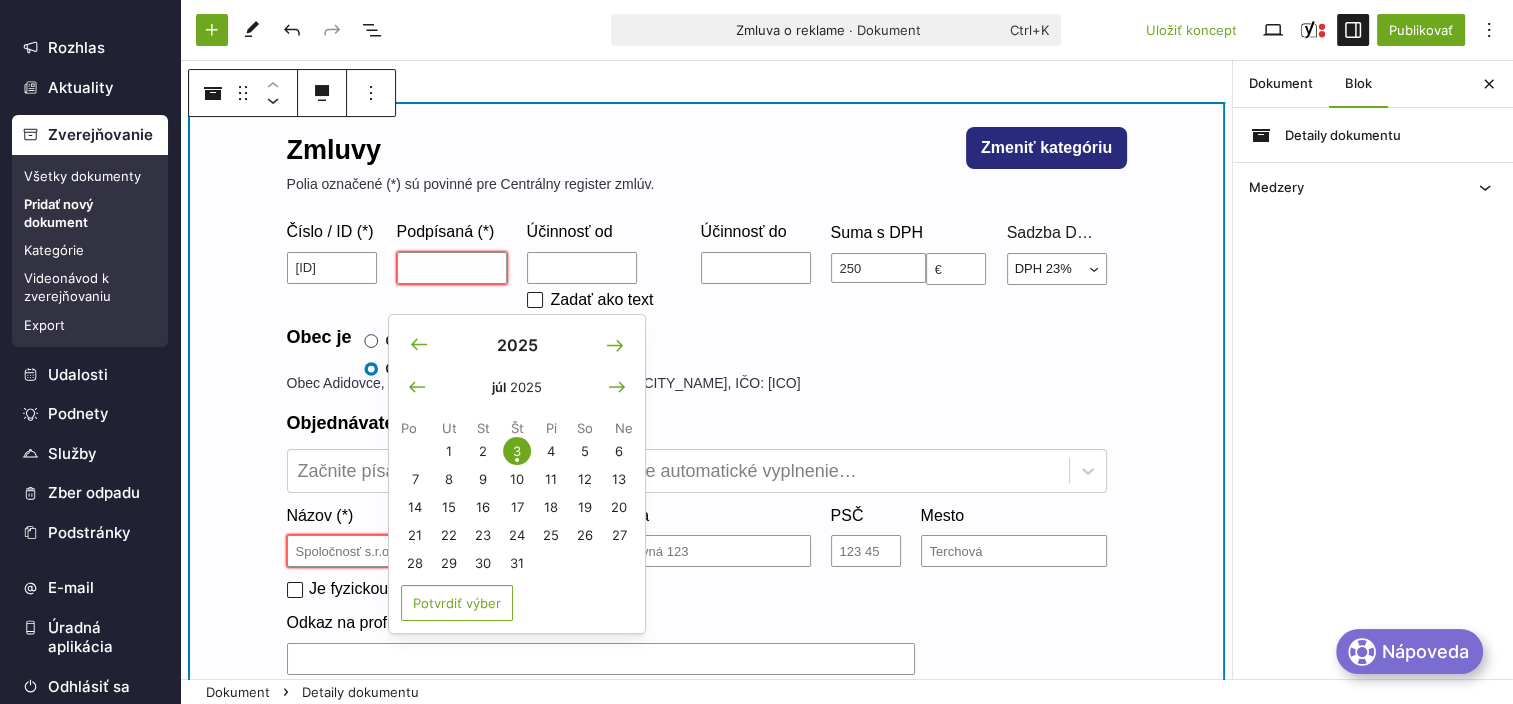 click on "Obec je objednávateľom dodávateľom" at bounding box center (707, 350) 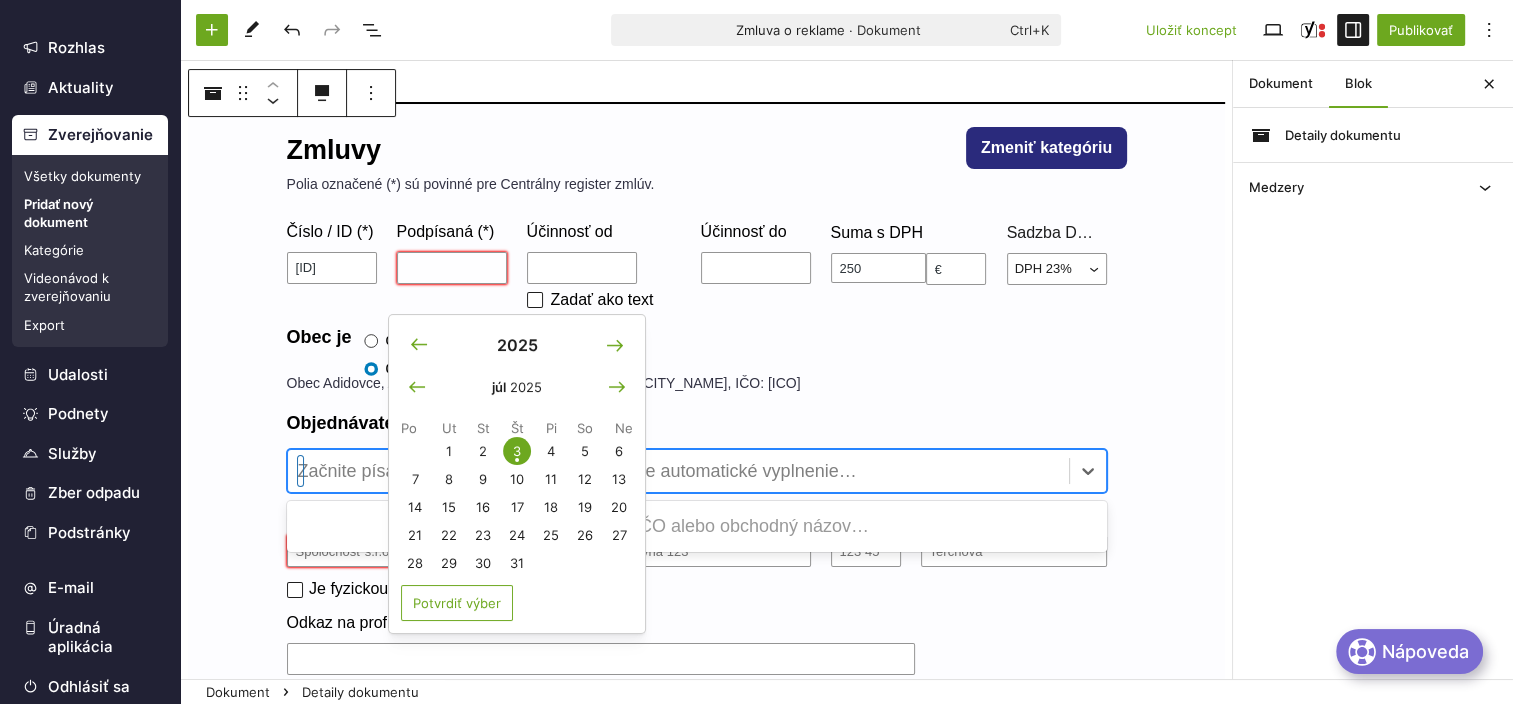 click at bounding box center [678, 471] 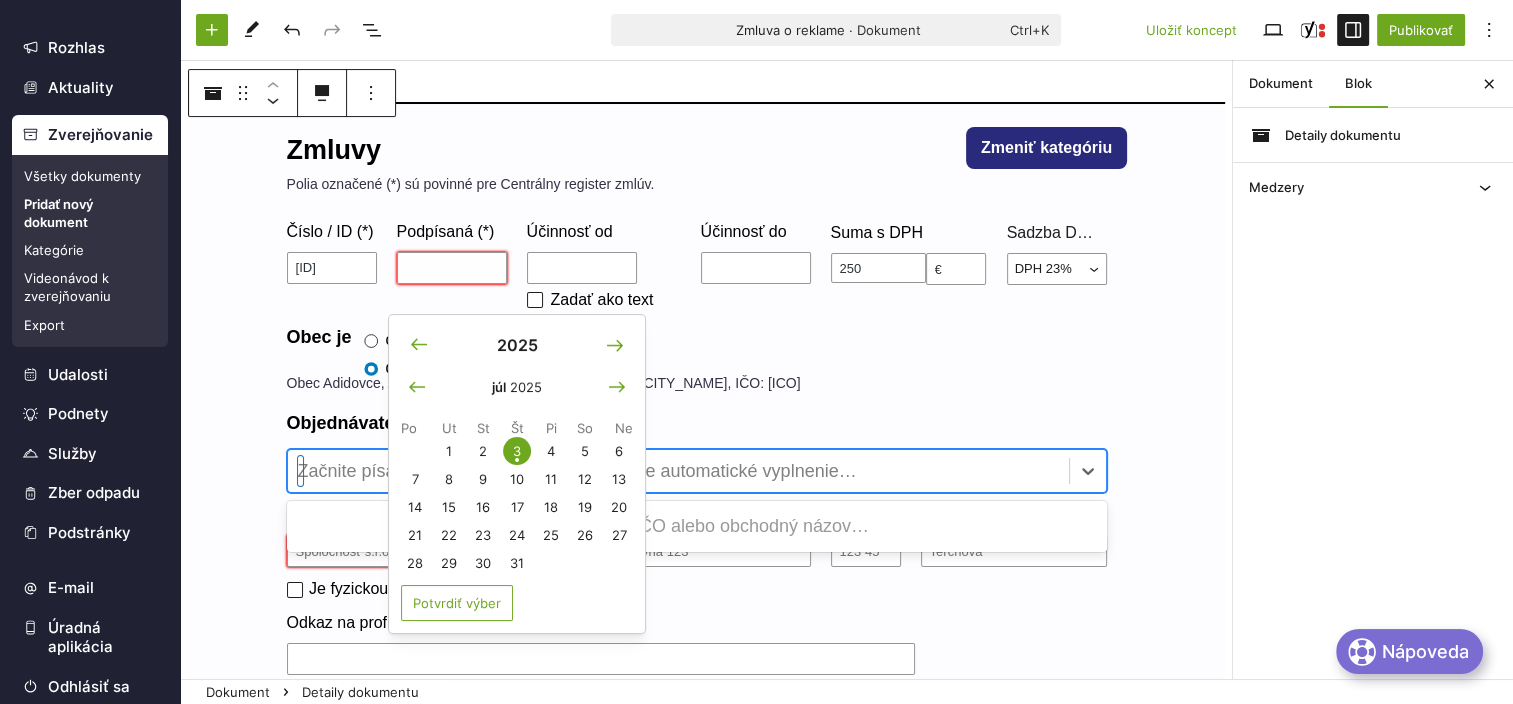 drag, startPoint x: 420, startPoint y: 264, endPoint x: 369, endPoint y: 468, distance: 210.27838 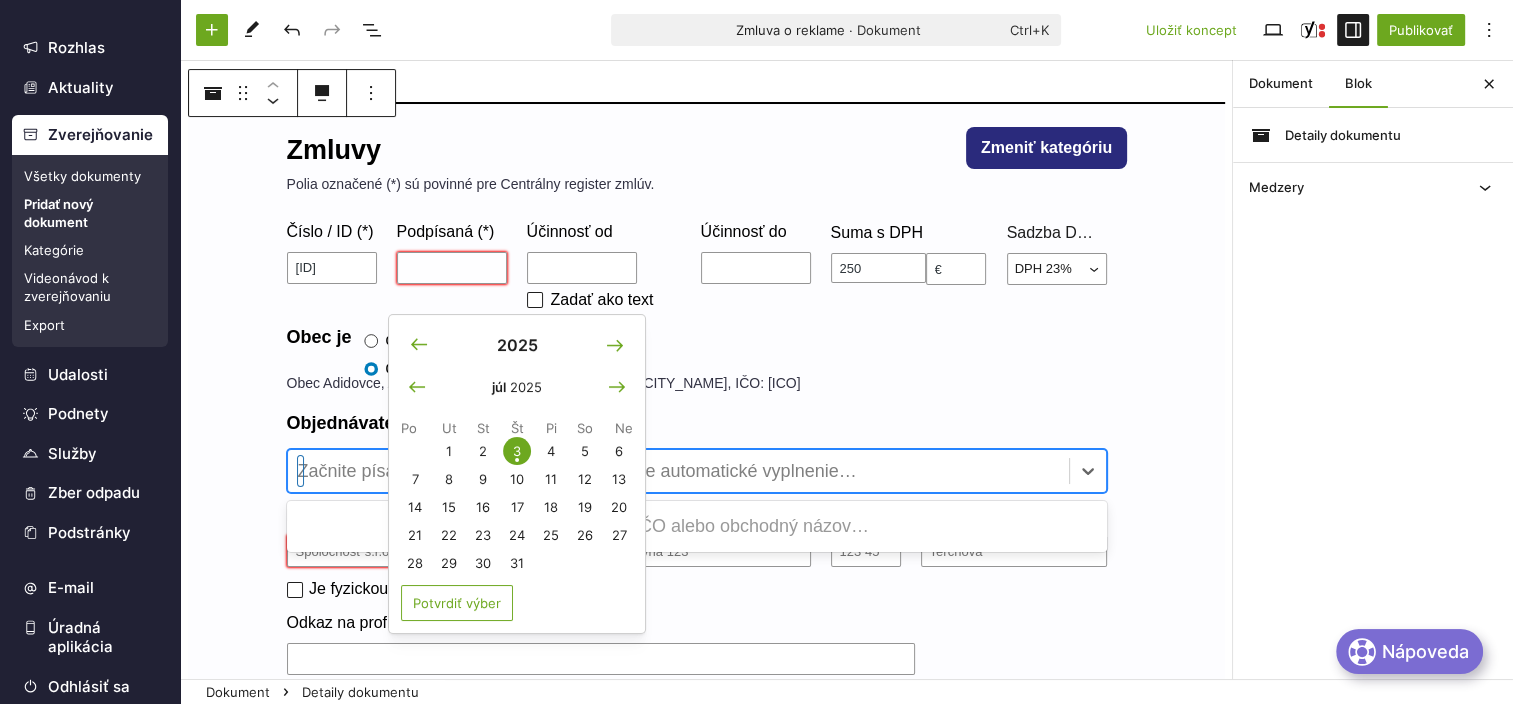click at bounding box center [678, 471] 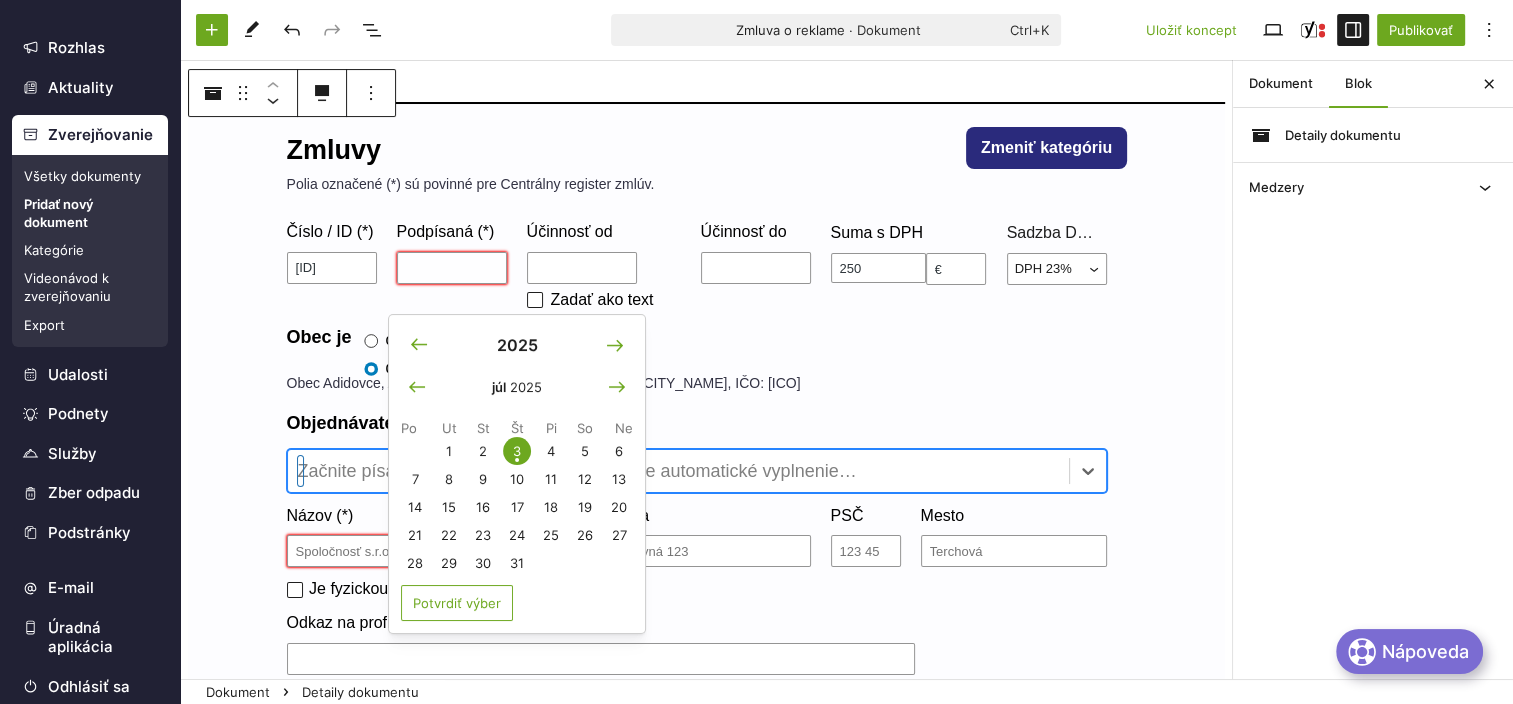 drag, startPoint x: 369, startPoint y: 468, endPoint x: 319, endPoint y: 469, distance: 50.01 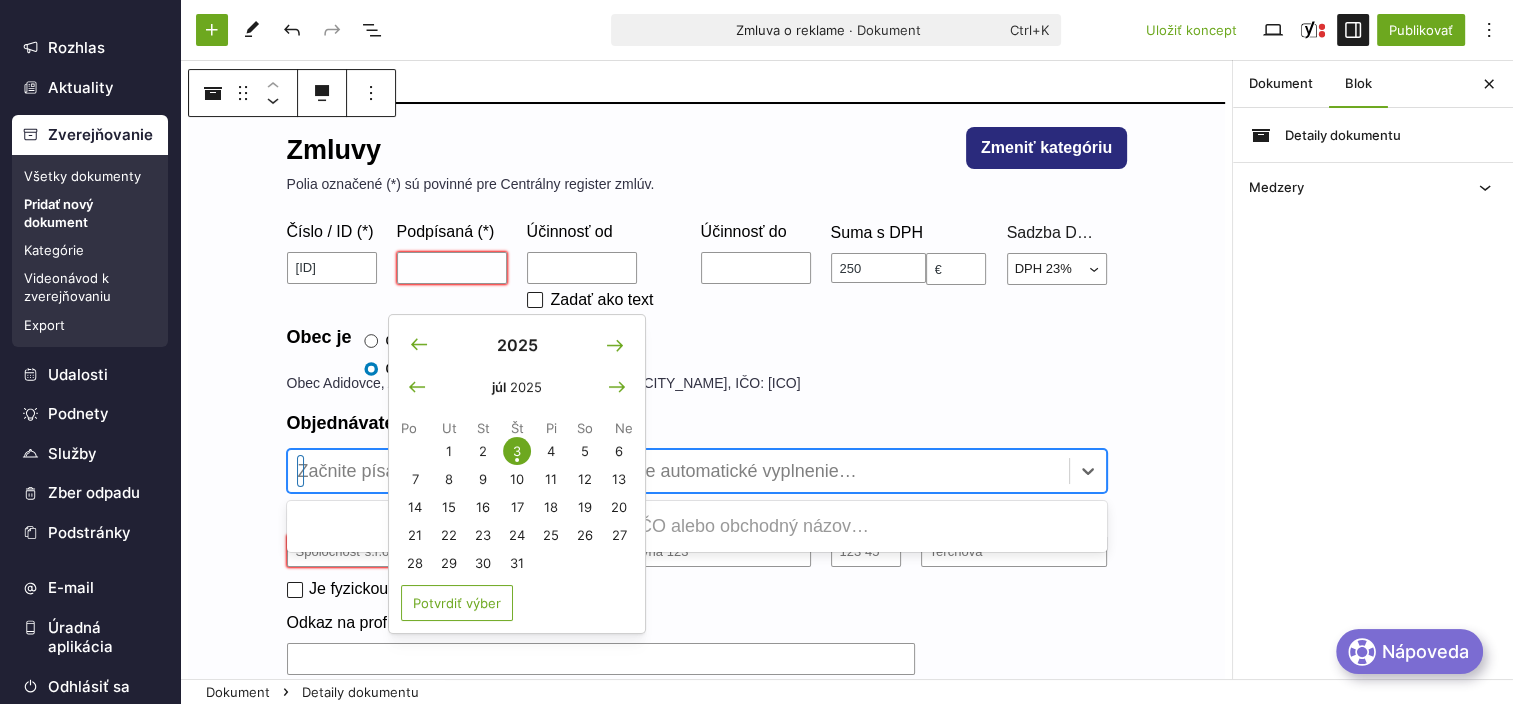drag, startPoint x: 319, startPoint y: 469, endPoint x: 286, endPoint y: 476, distance: 33.734257 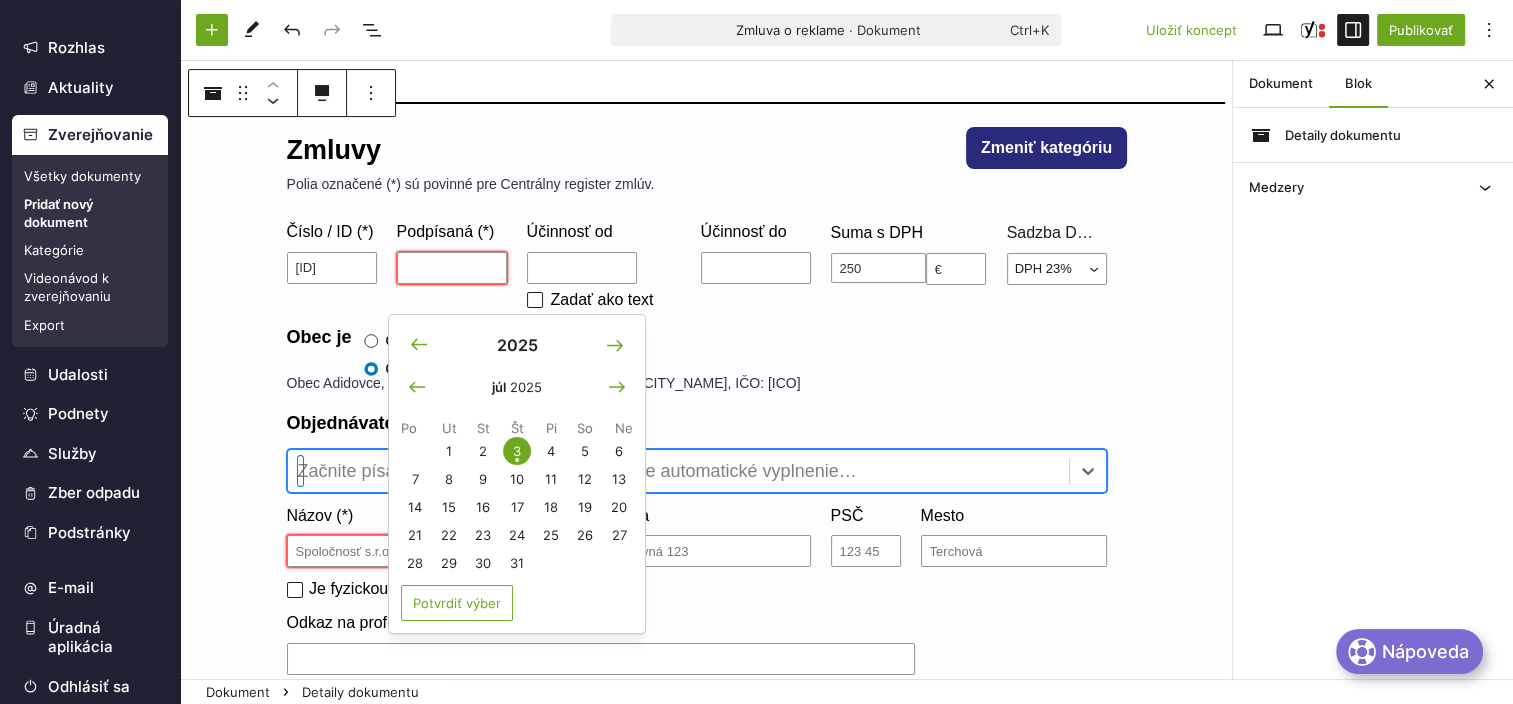 click at bounding box center (678, 471) 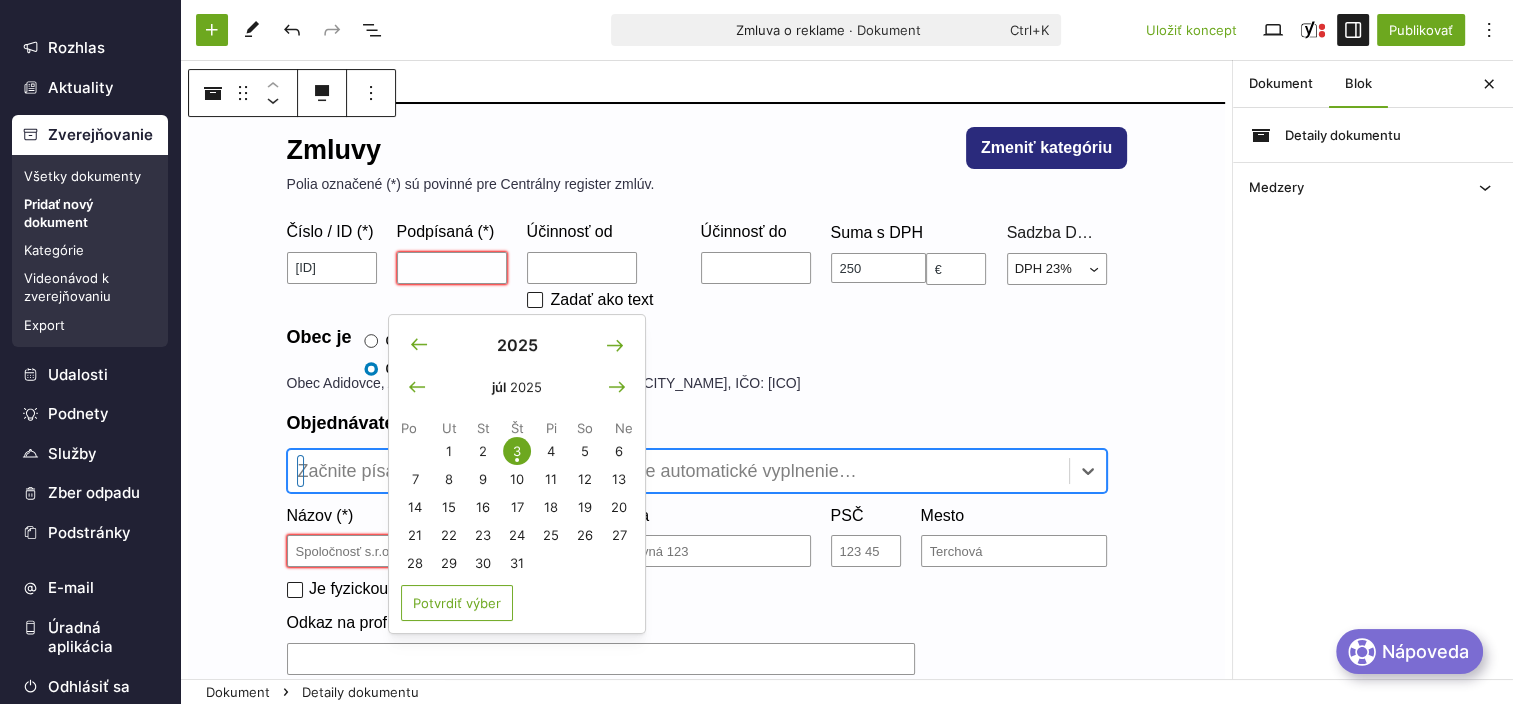 click at bounding box center [678, 471] 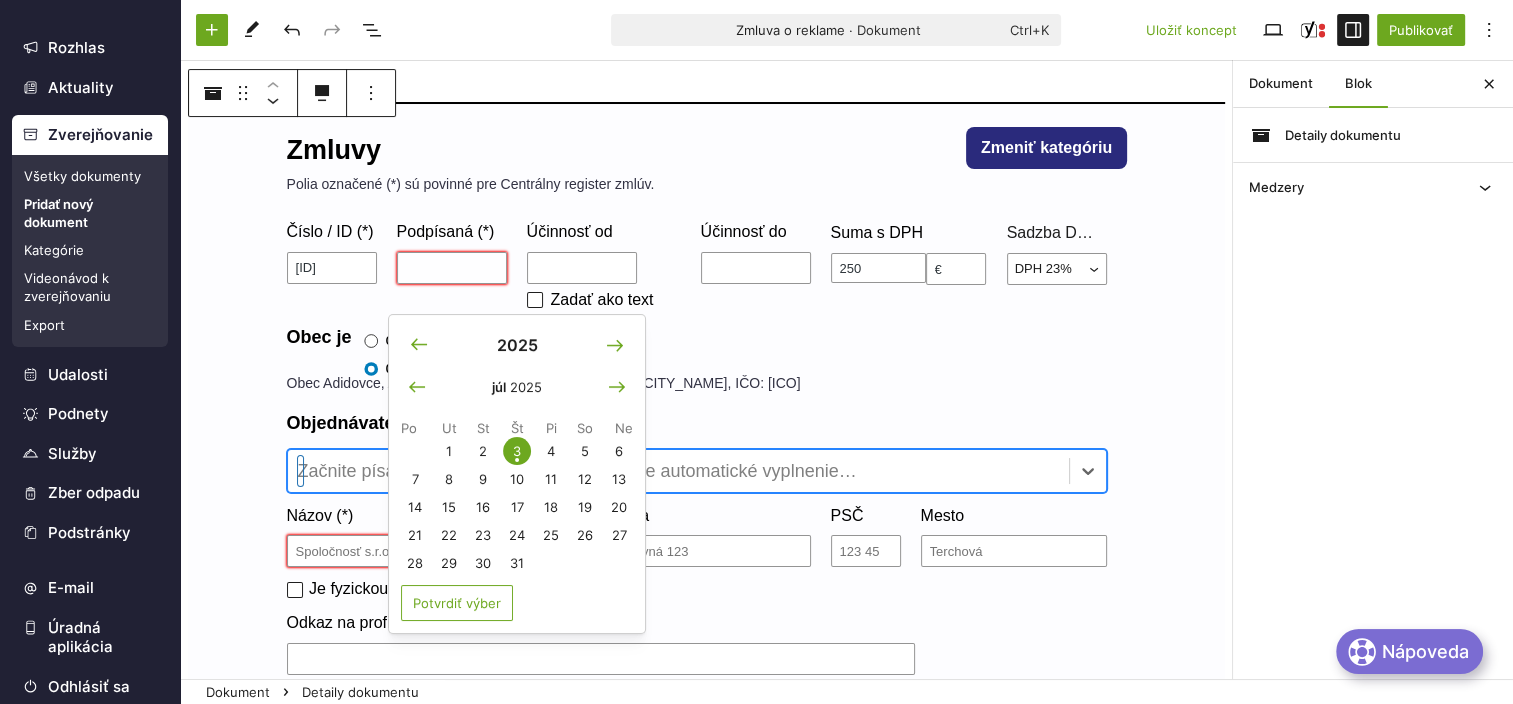 type on "5" 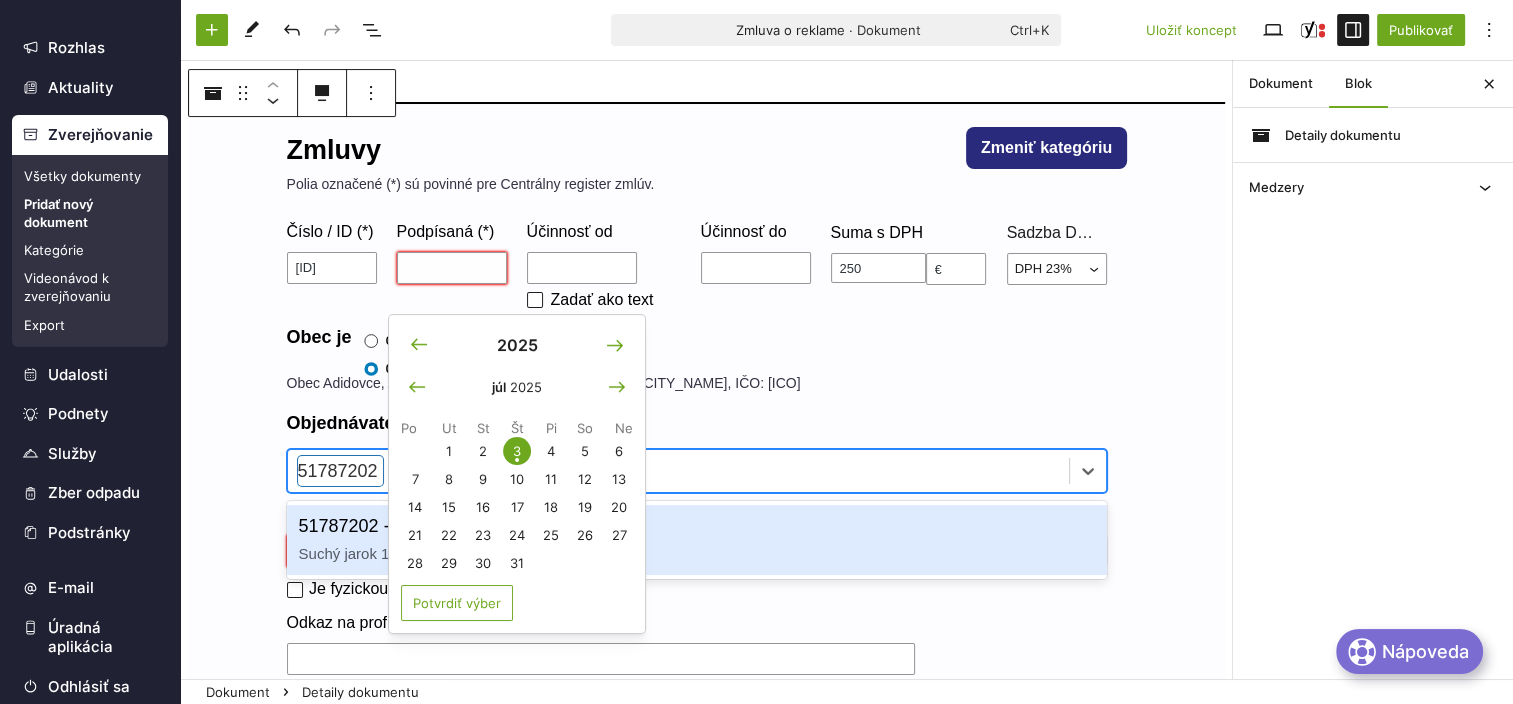 click on "Suchý jarok 1299/1, Humenné, 06601" at bounding box center [463, 553] 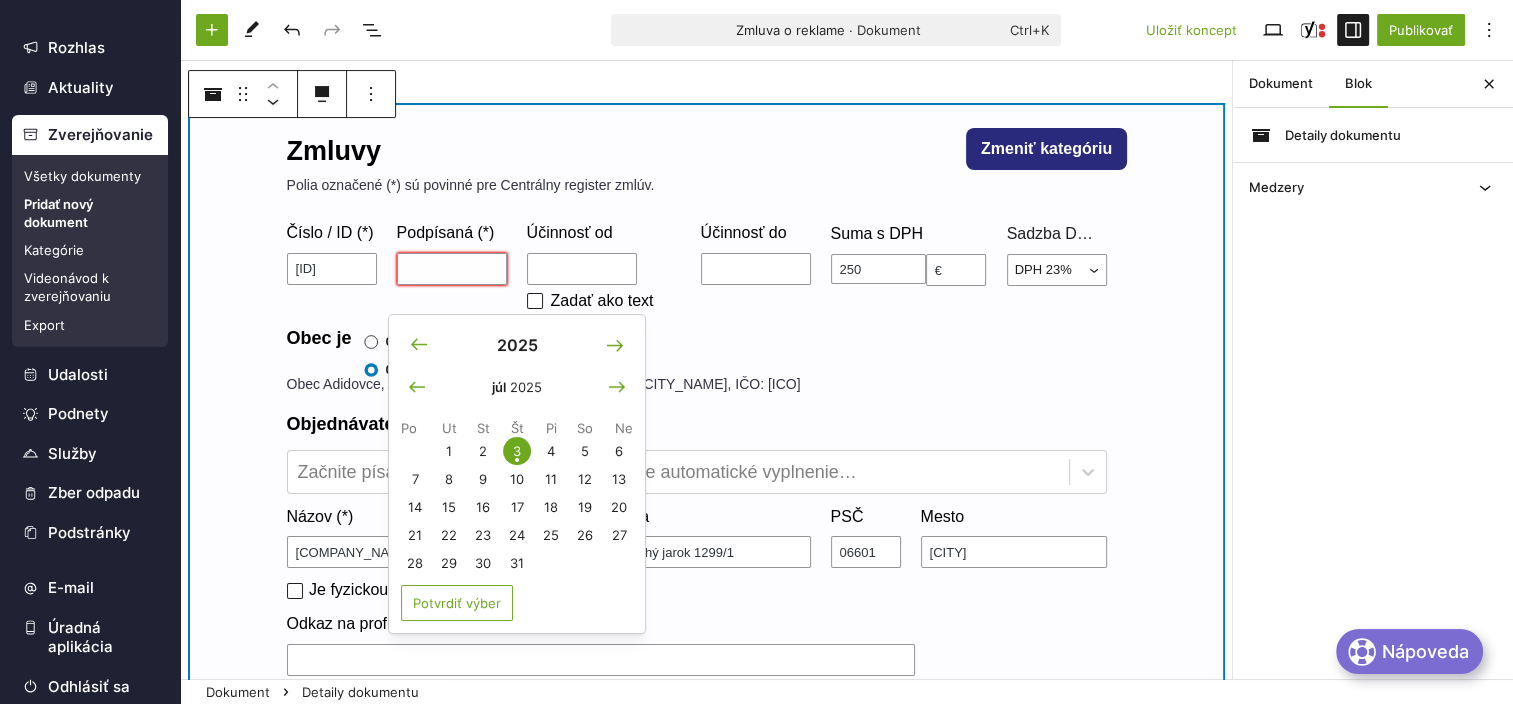 scroll, scrollTop: 200, scrollLeft: 0, axis: vertical 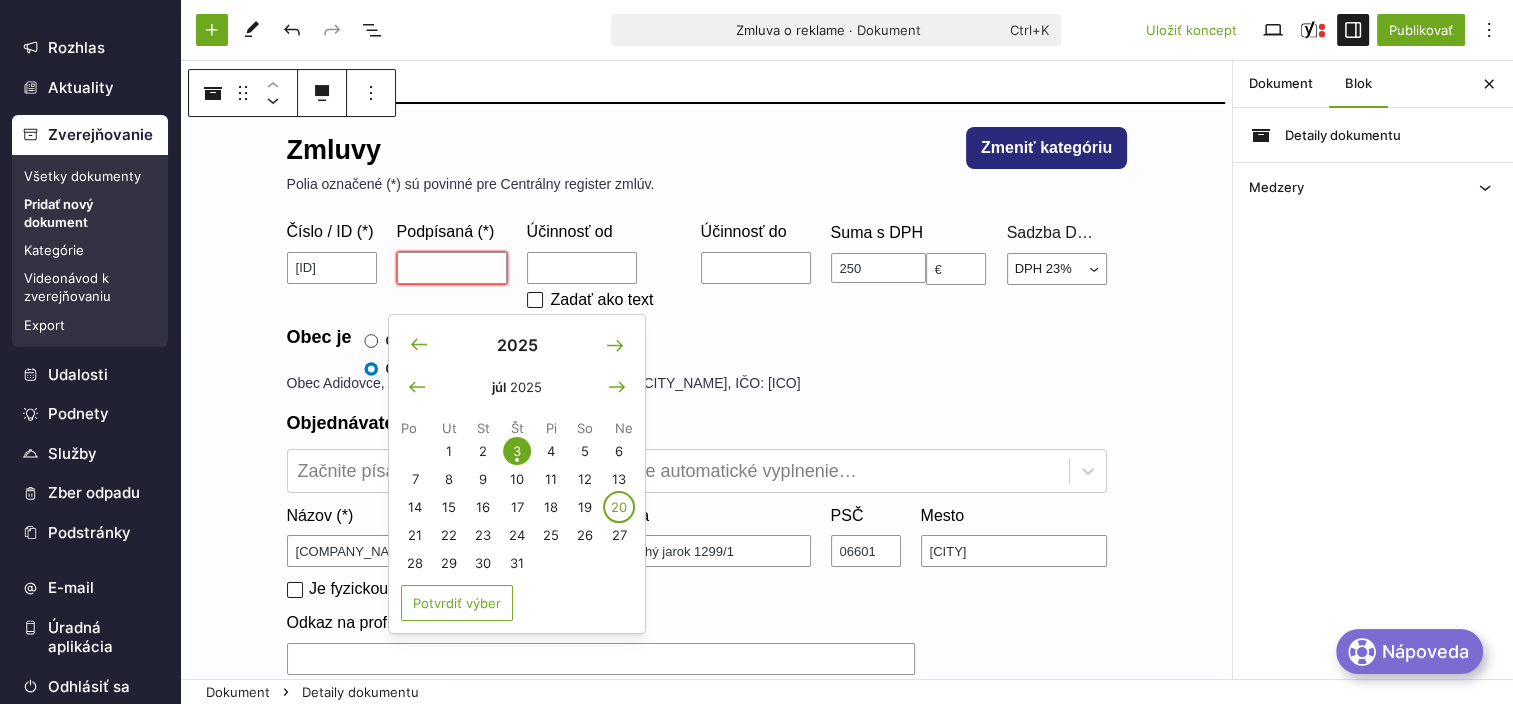 click on "20" at bounding box center [619, 507] 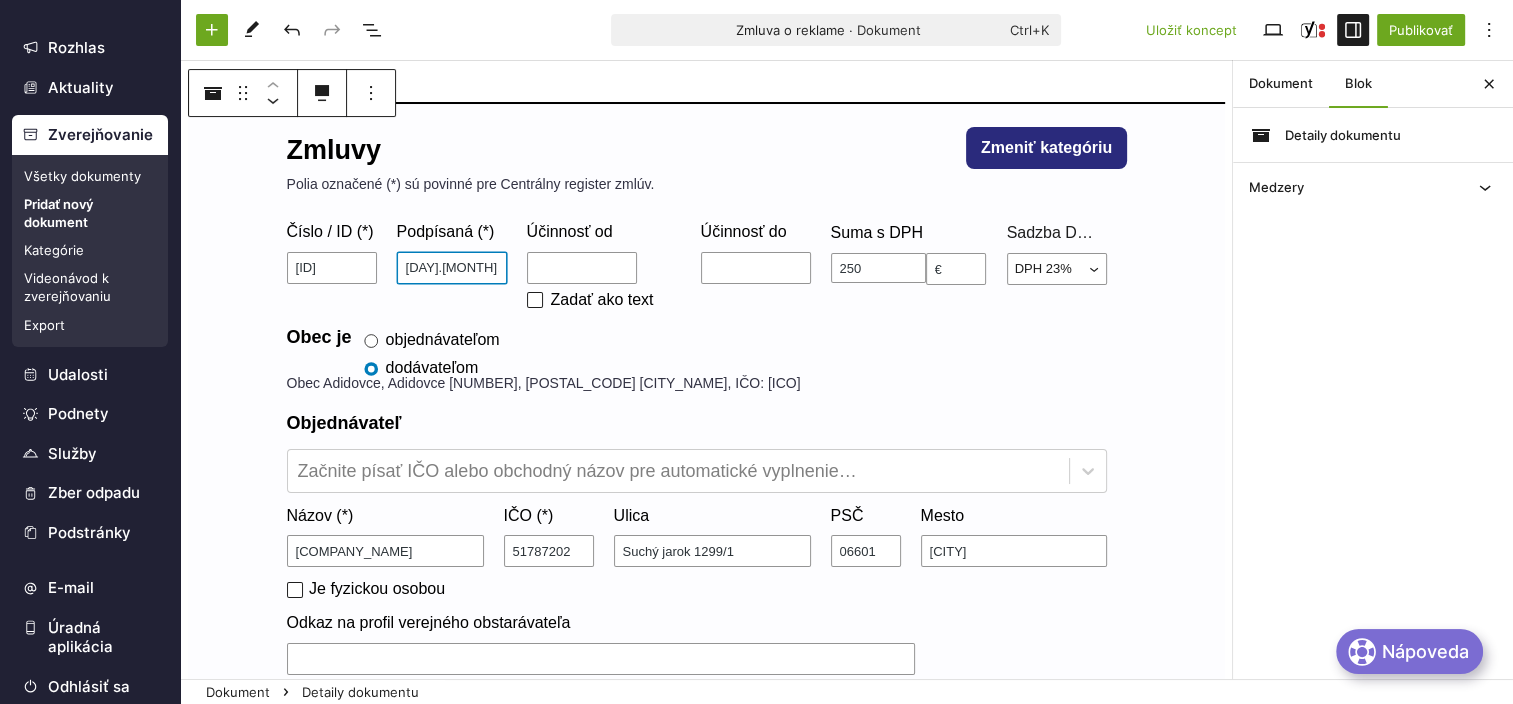 click on "20.07.2025" at bounding box center (452, 268) 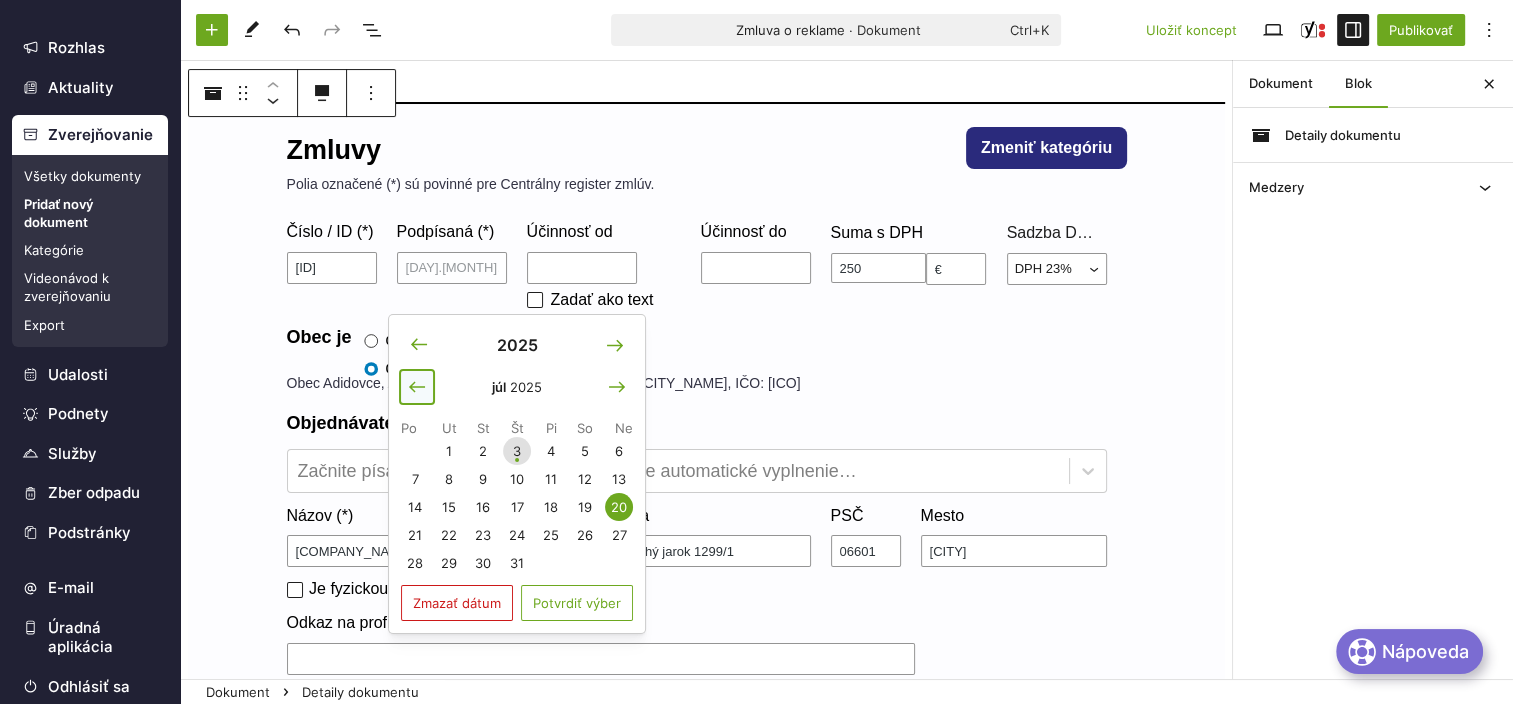 click at bounding box center [417, 387] 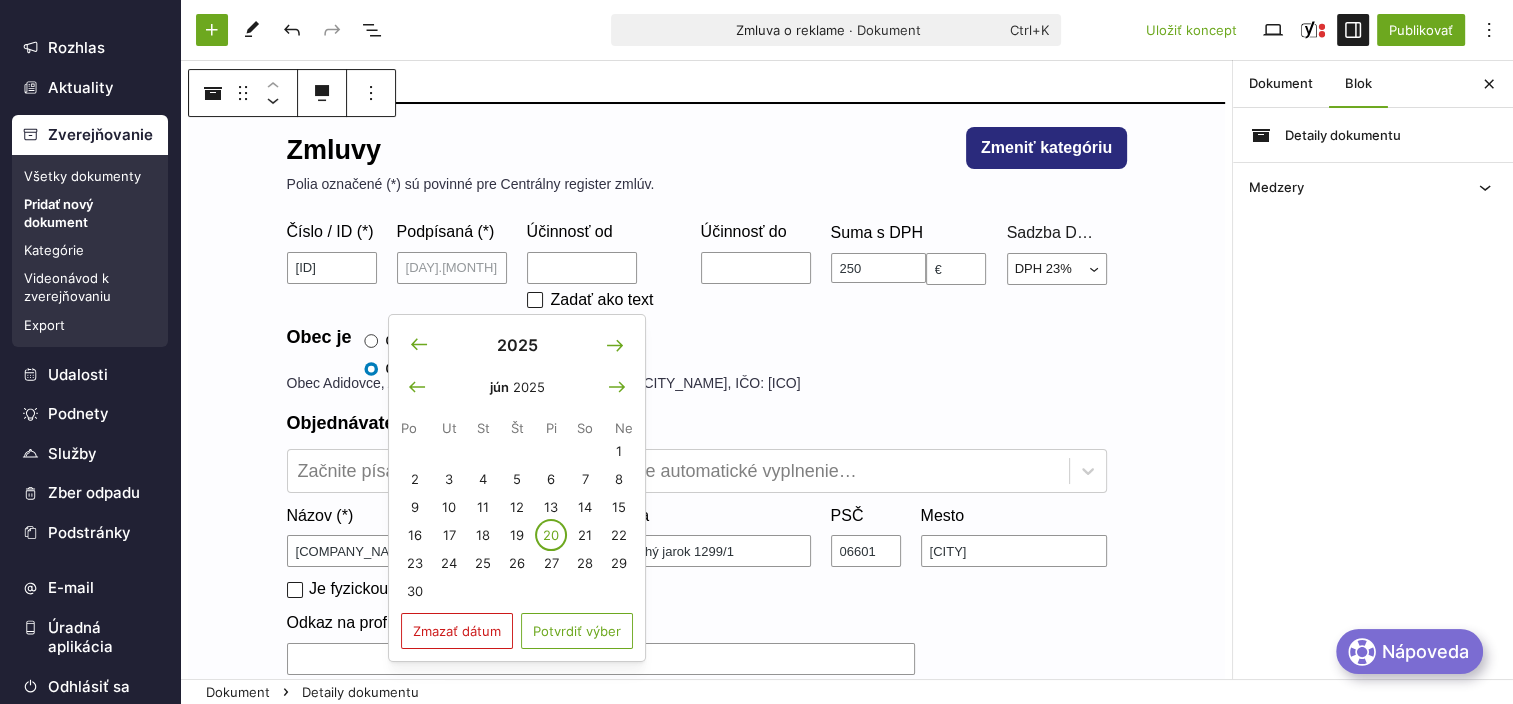 click on "20" at bounding box center (551, 535) 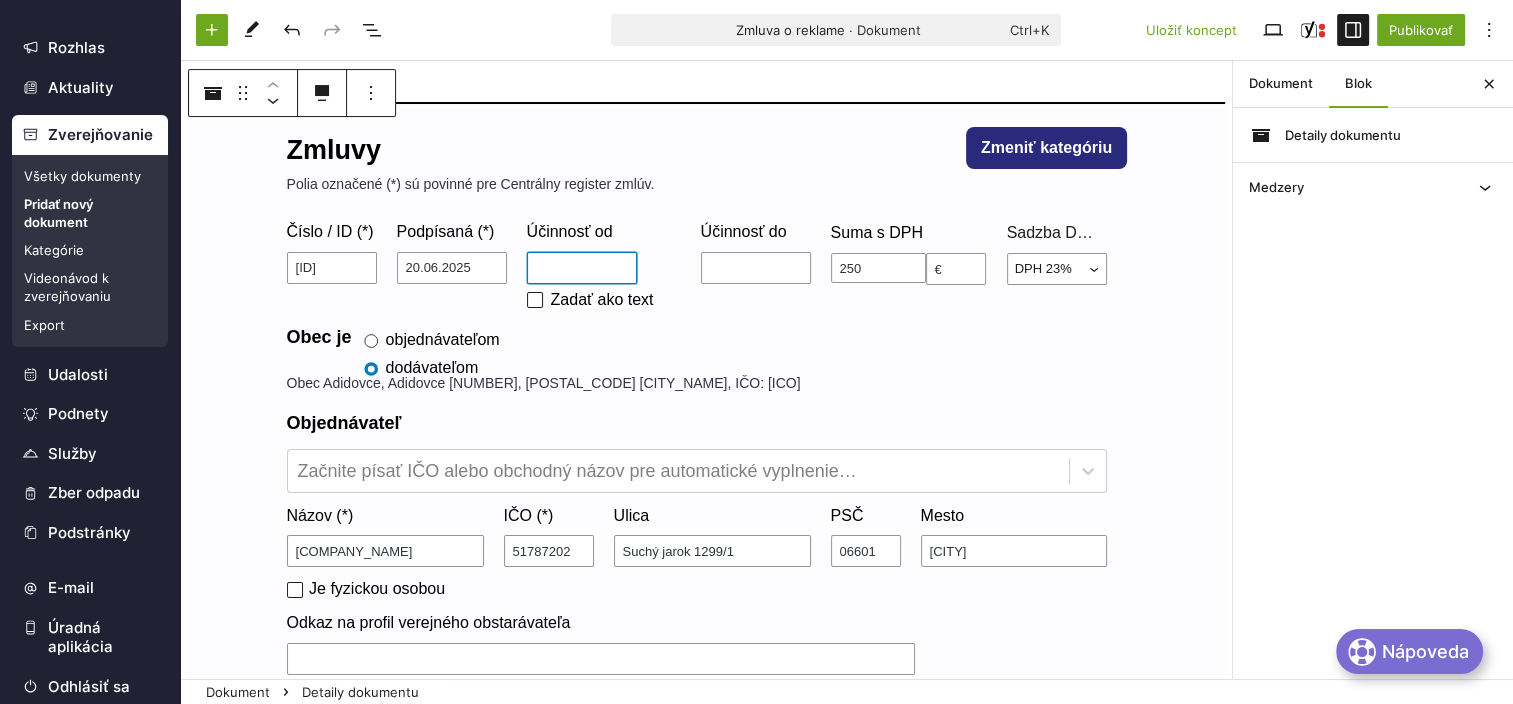 click on "Účinnosť od" at bounding box center [582, 268] 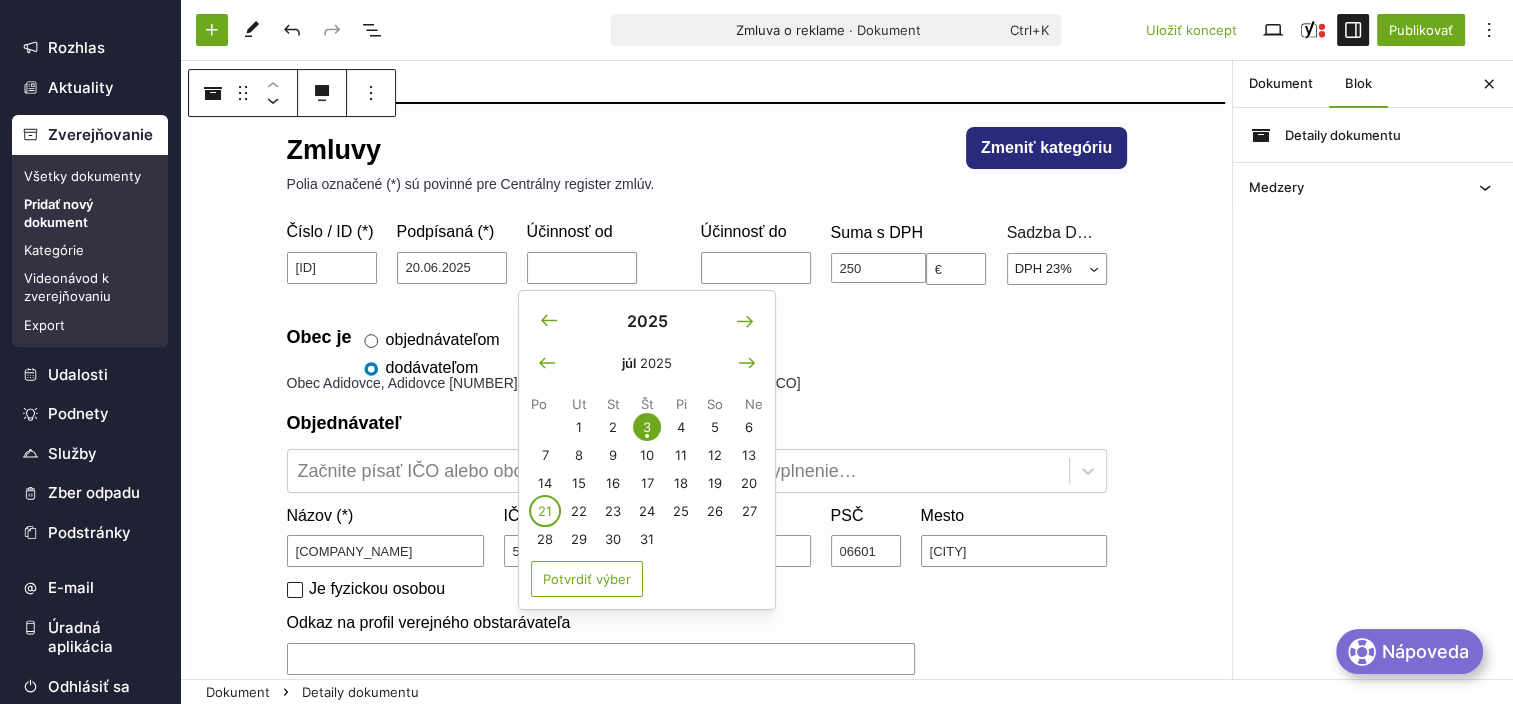 click on "21" at bounding box center (545, 511) 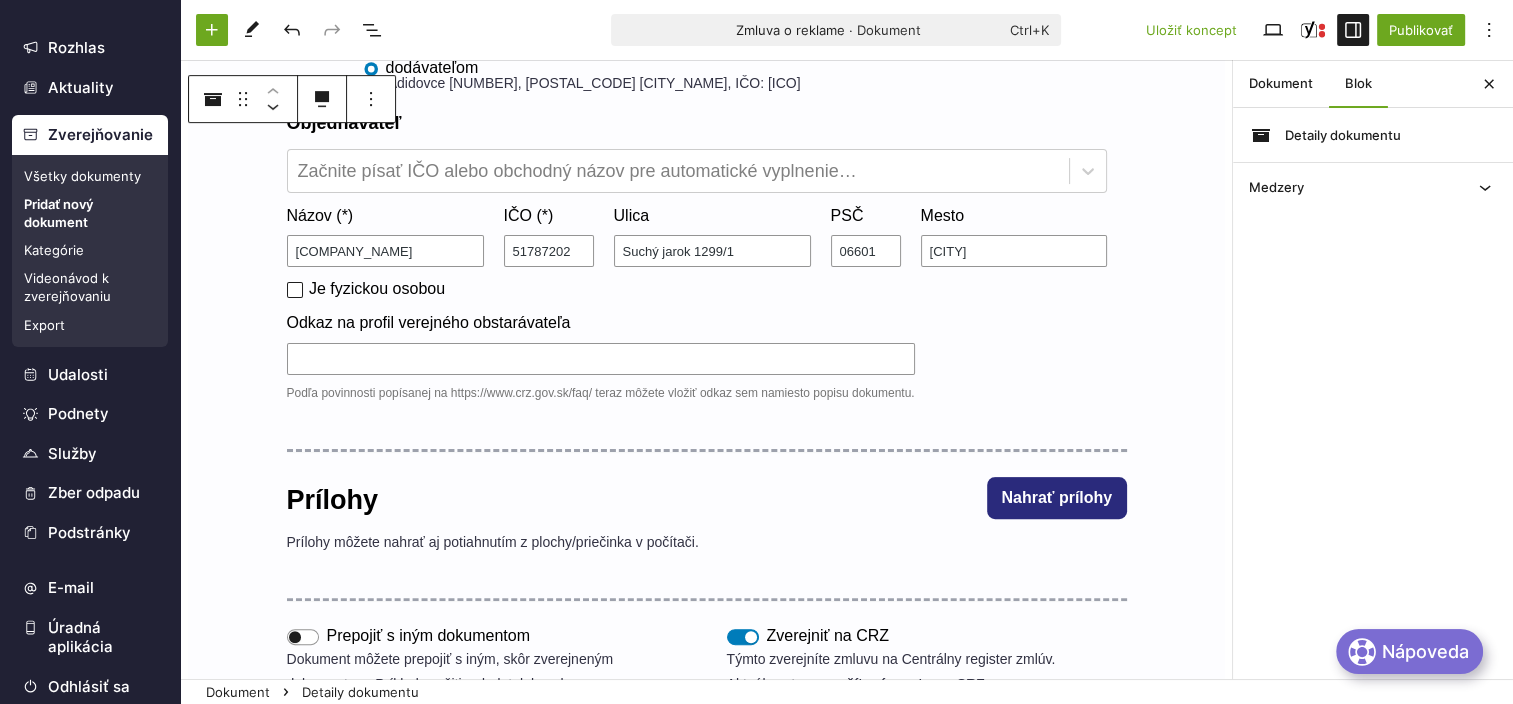scroll, scrollTop: 600, scrollLeft: 0, axis: vertical 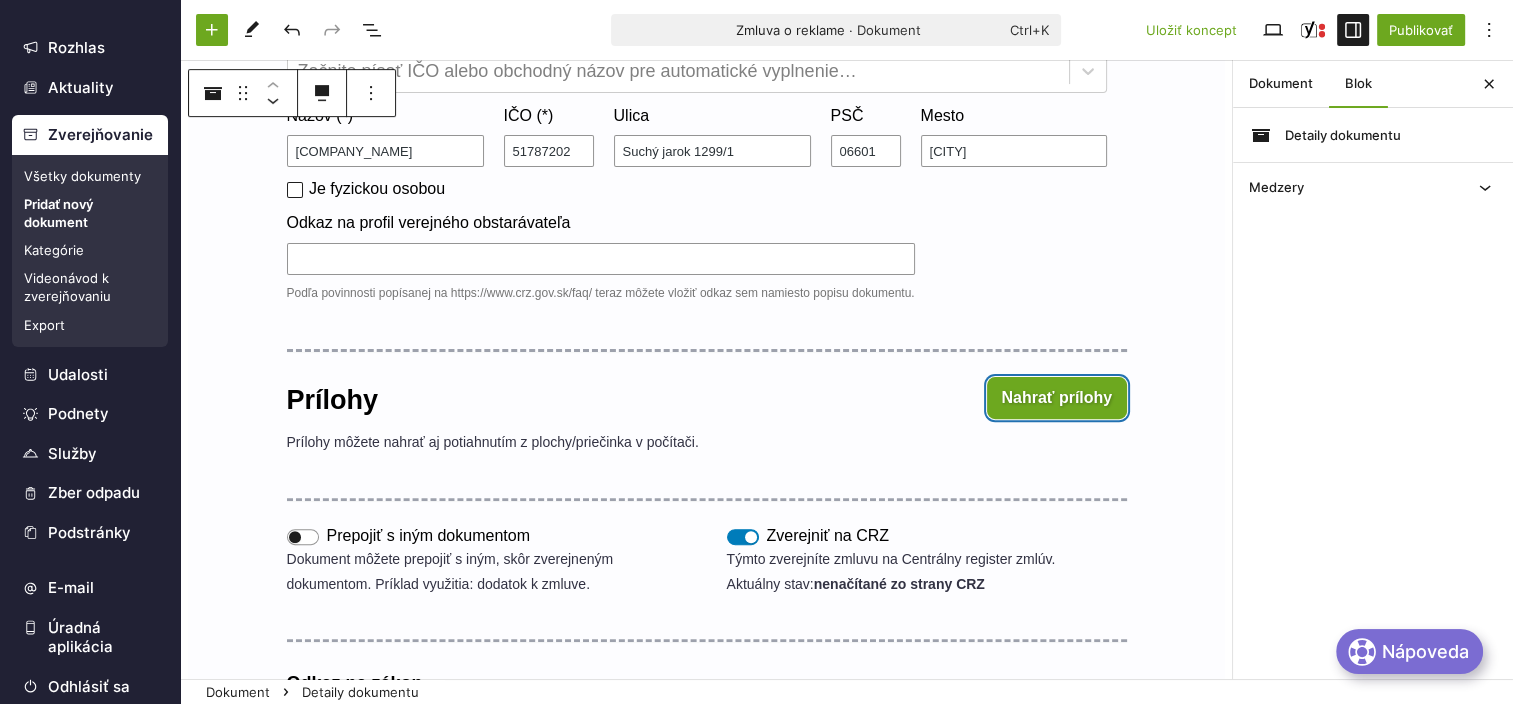 click on "Nahrať prílohy" at bounding box center [1057, 398] 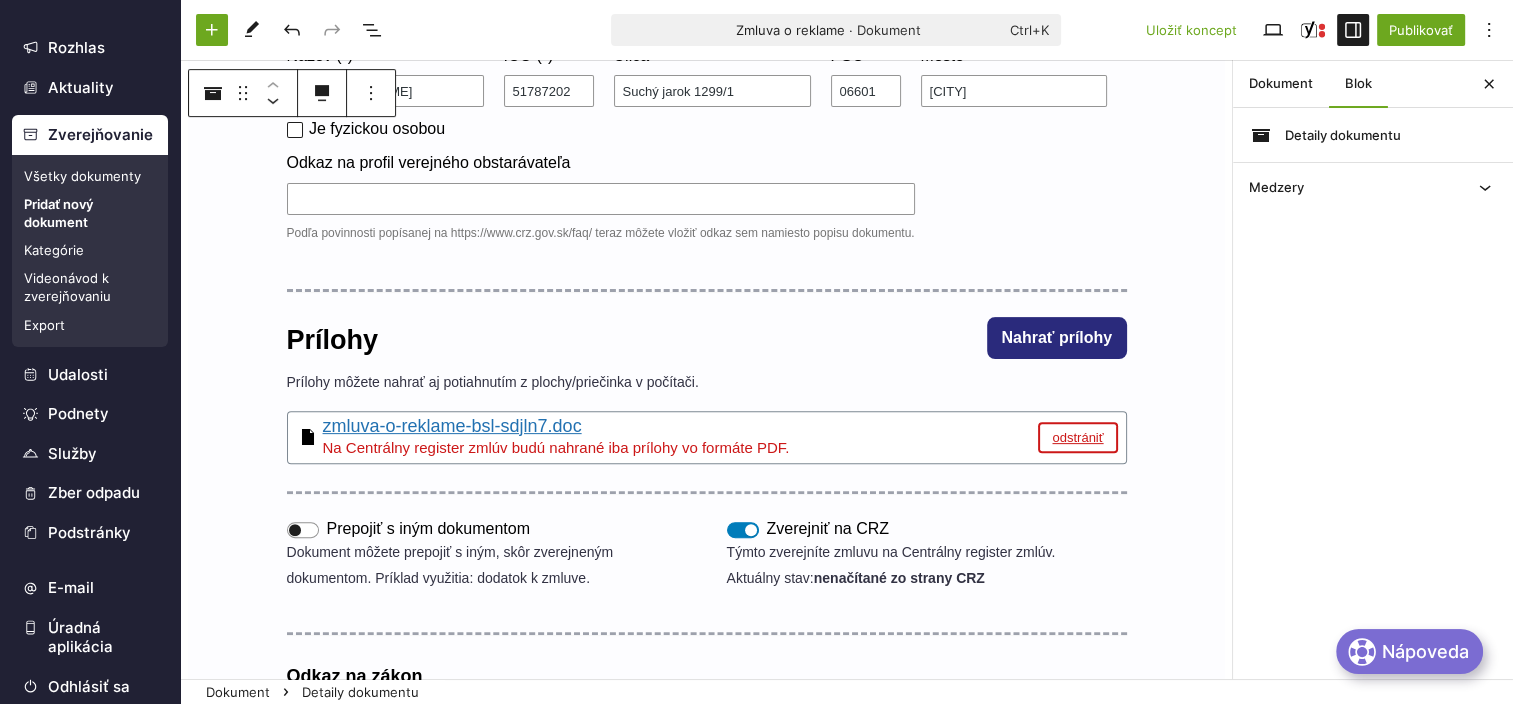 click on "odstrániť" at bounding box center (1077, 437) 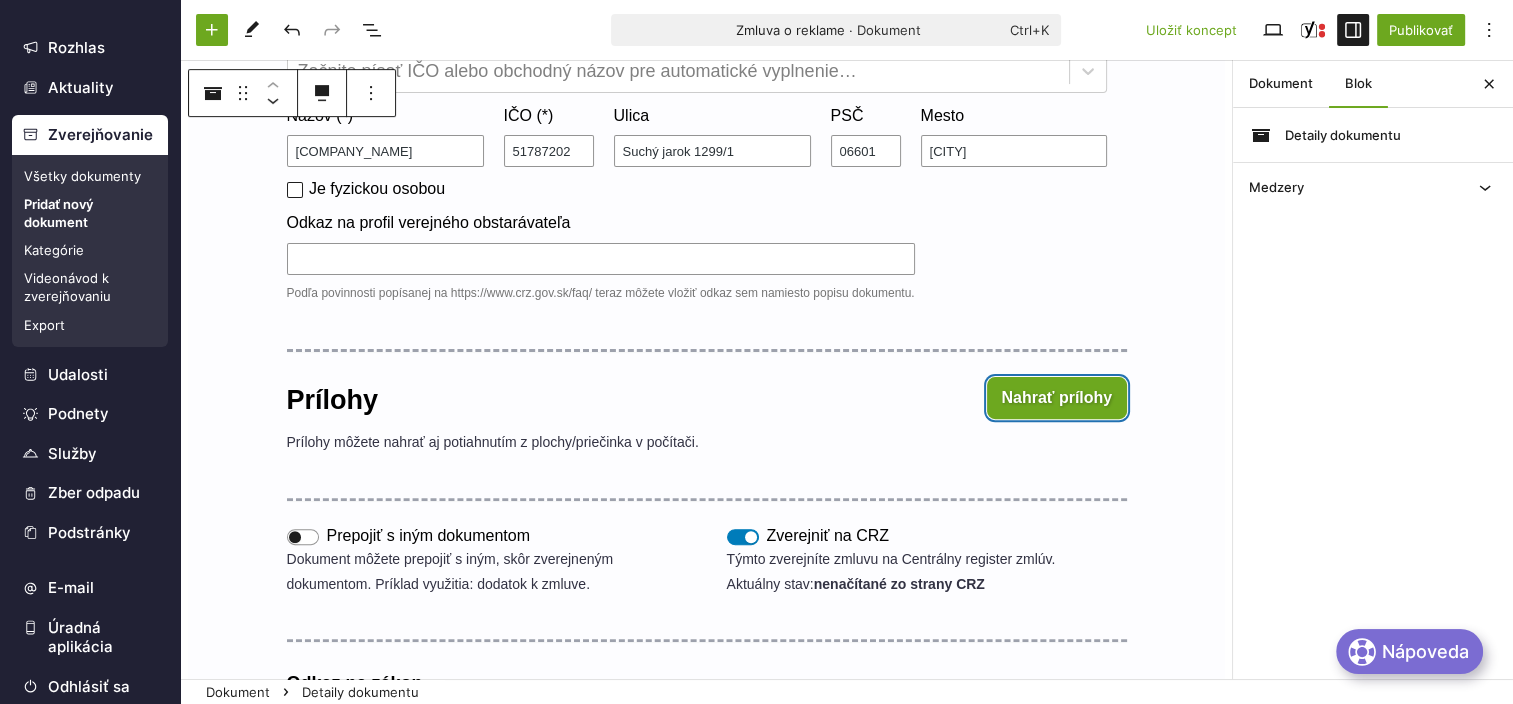 click on "Nahrať prílohy" at bounding box center [1057, 398] 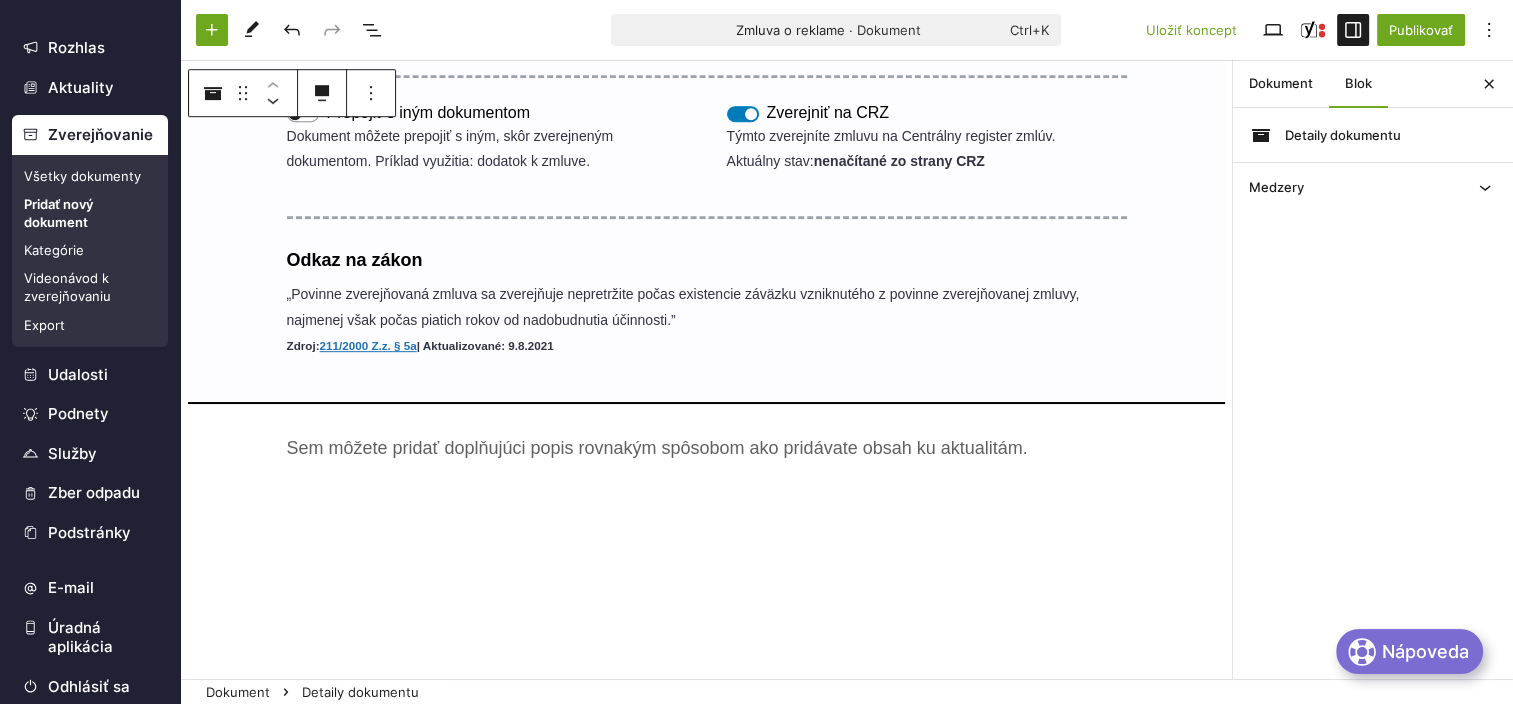 scroll, scrollTop: 400, scrollLeft: 0, axis: vertical 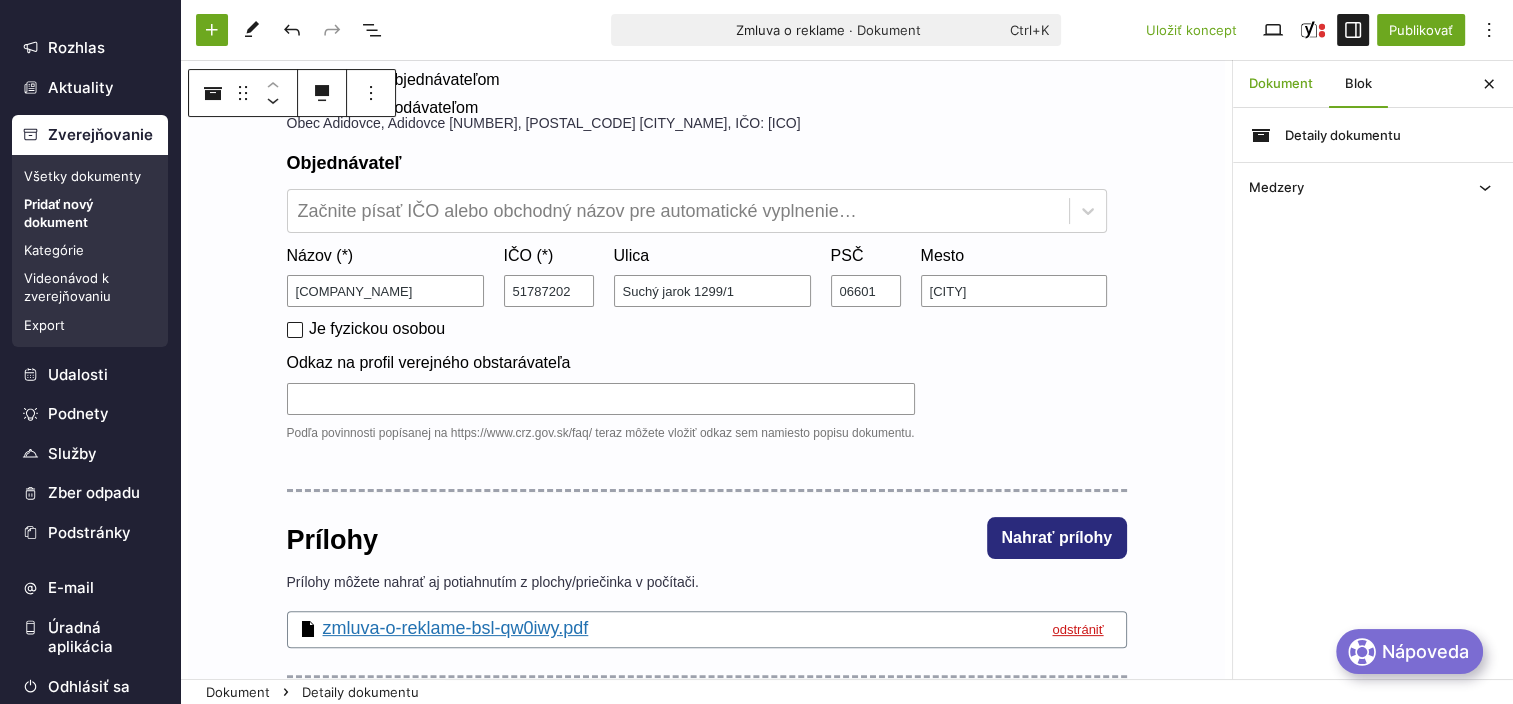 click on "Dokument" at bounding box center [1281, 84] 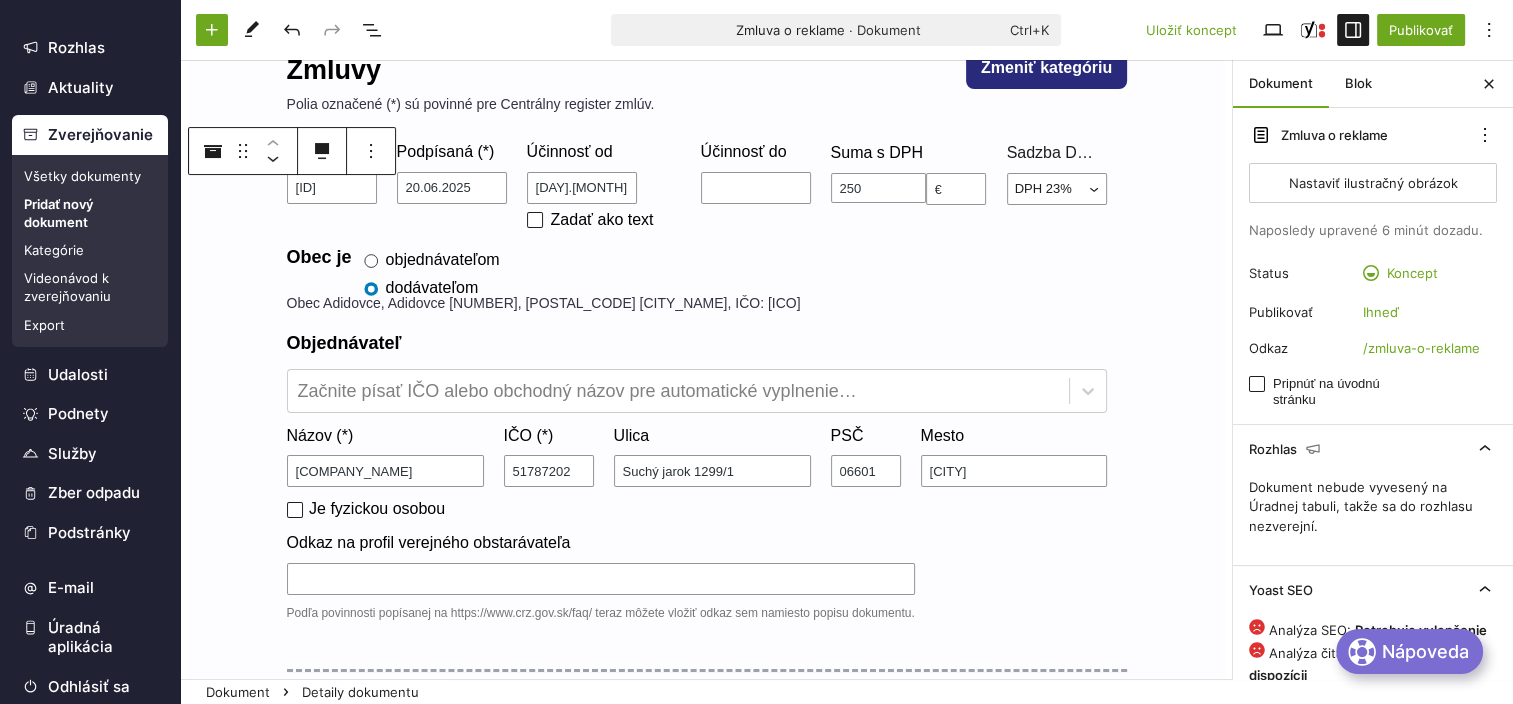 scroll, scrollTop: 200, scrollLeft: 0, axis: vertical 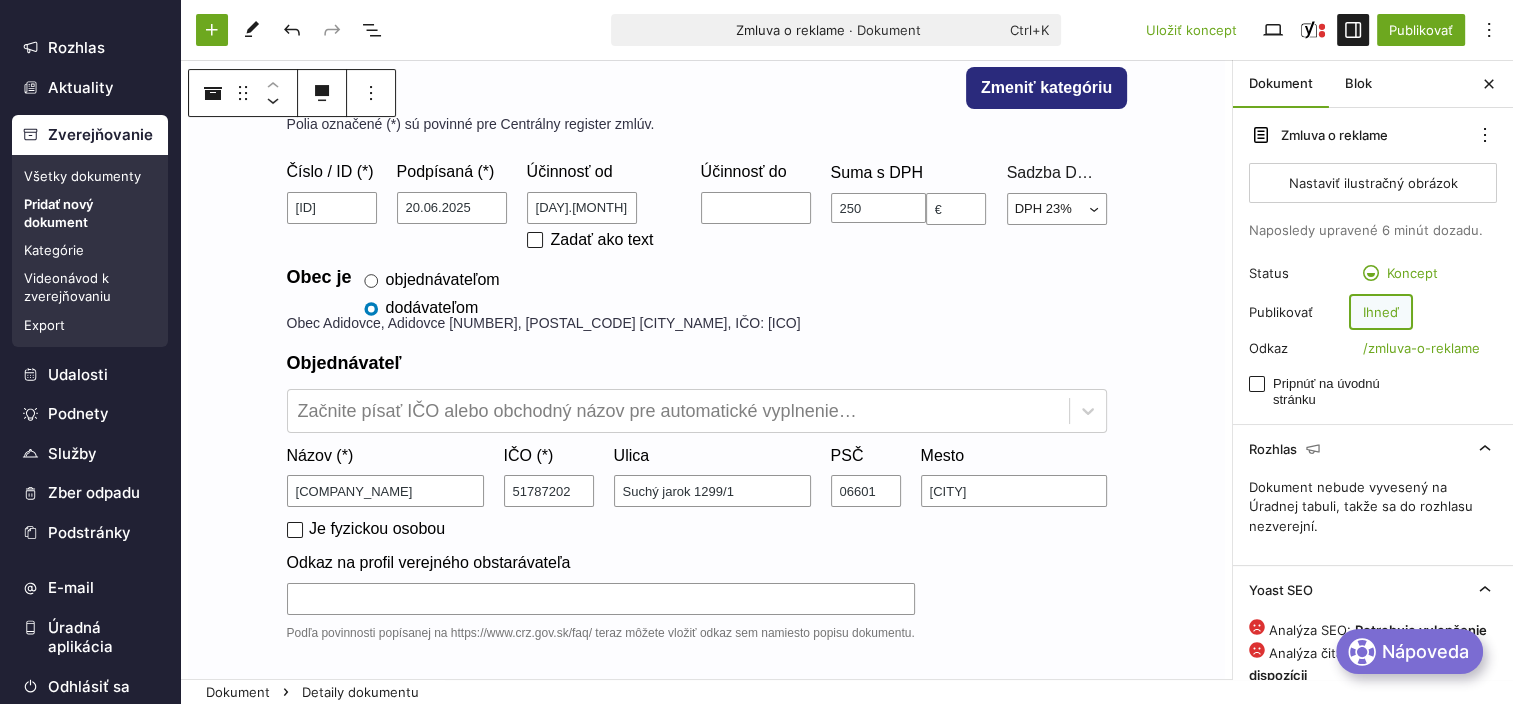 click on "Ihneď" at bounding box center [1381, 312] 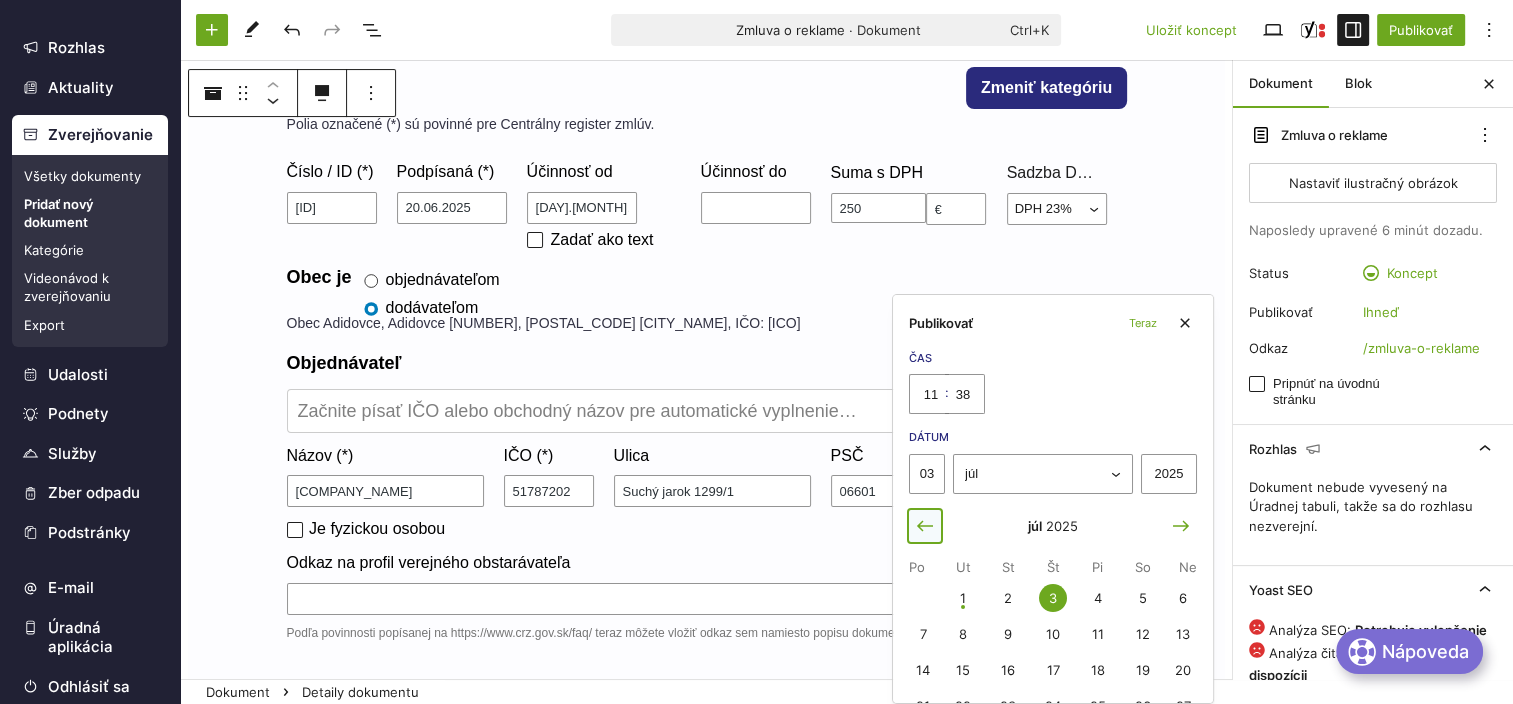 click at bounding box center (925, 526) 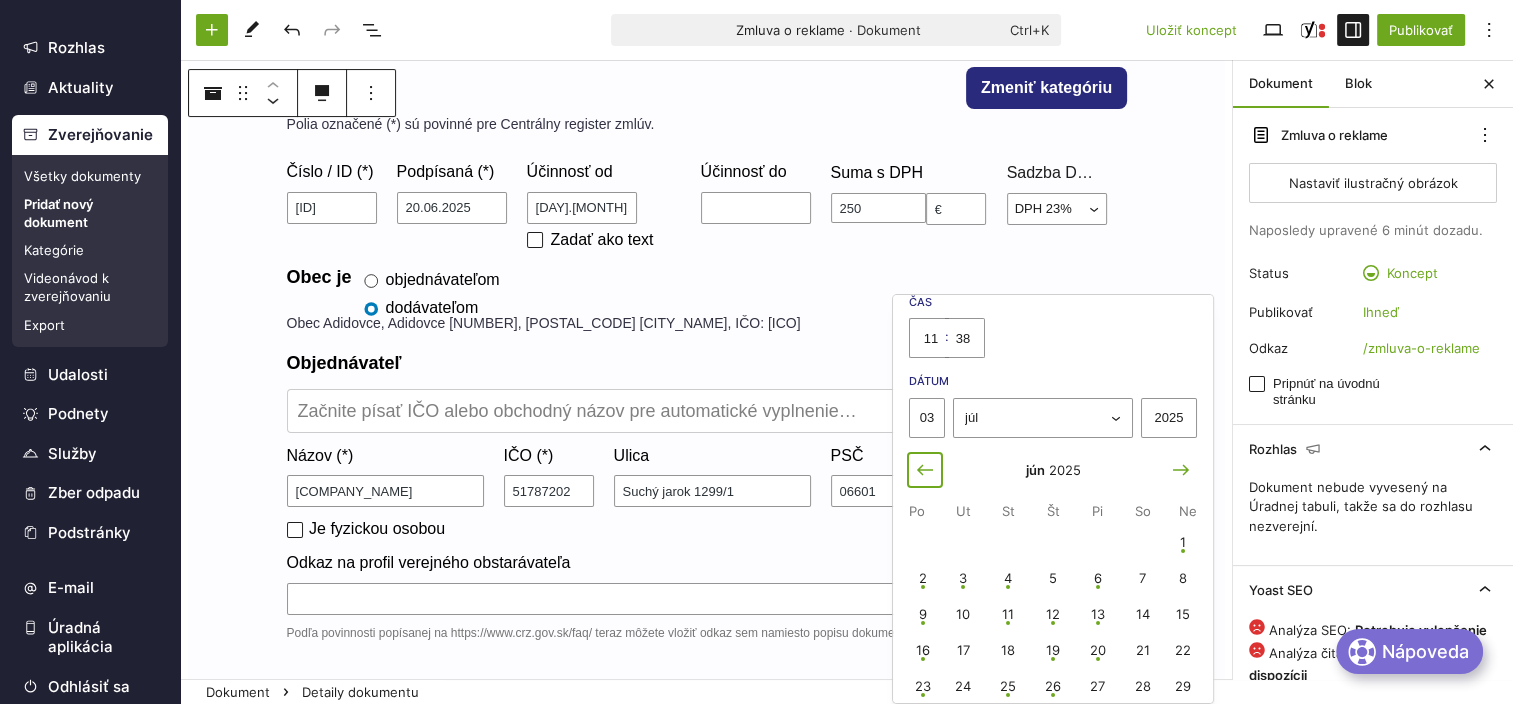 scroll, scrollTop: 100, scrollLeft: 0, axis: vertical 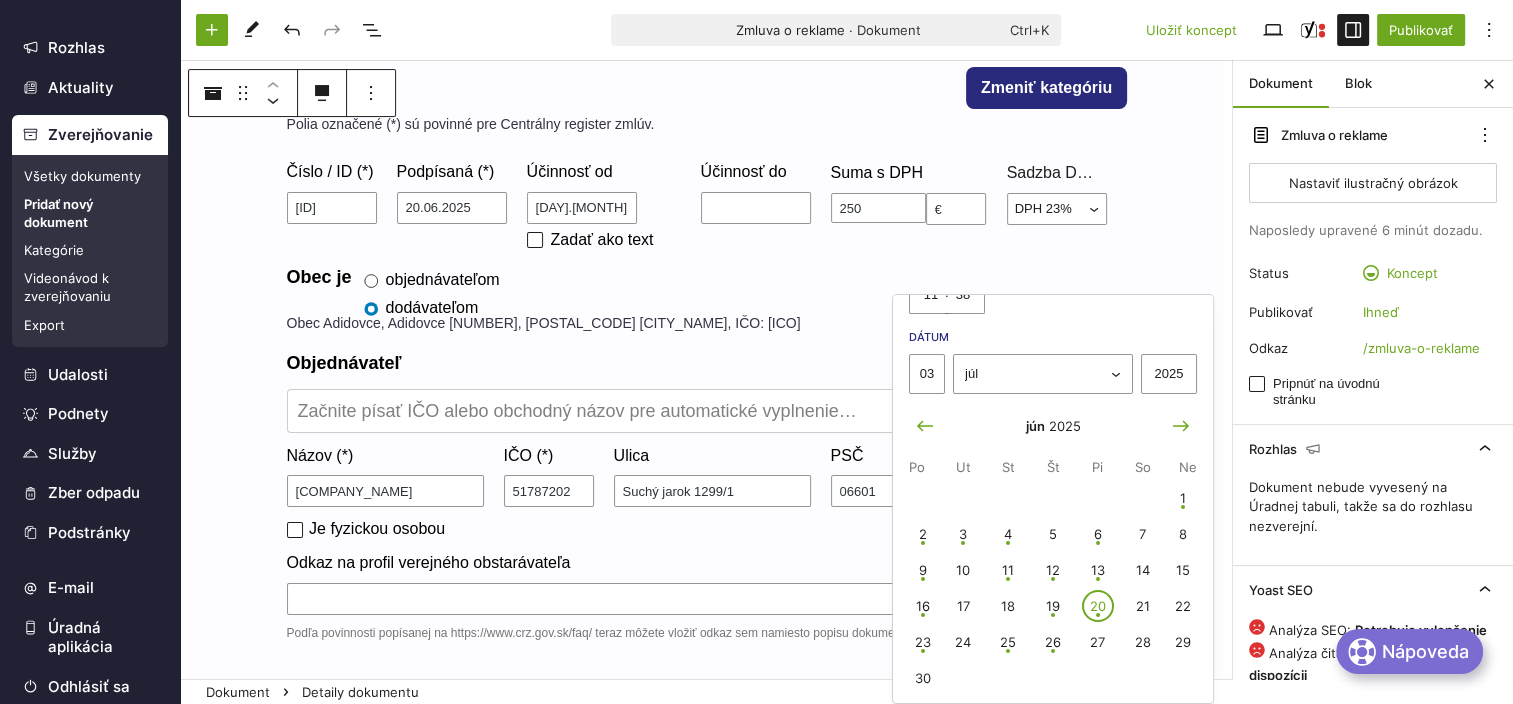 click on "20" at bounding box center (1098, 606) 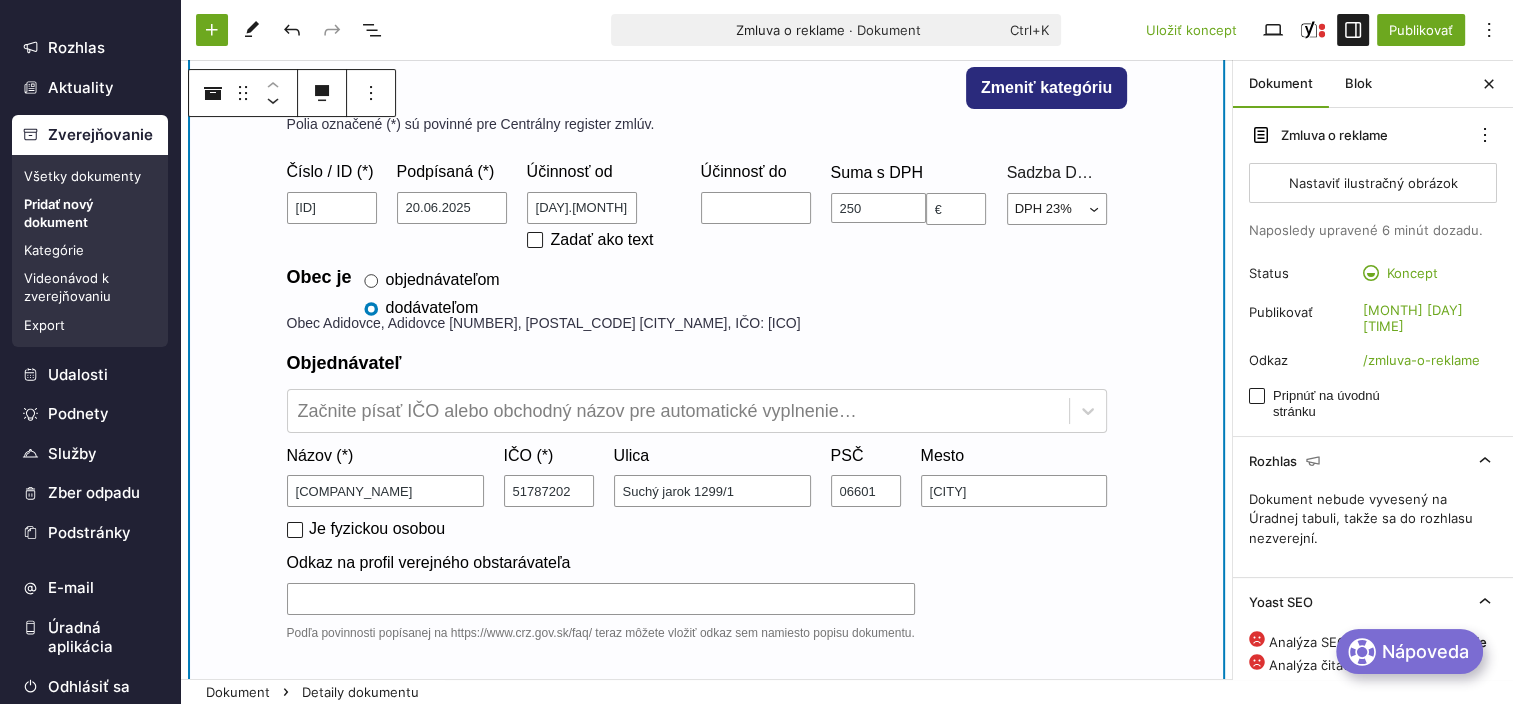 click on "Obec je objednávateľom dodávateľom Obec Adidovce, Adidovce 83, 067 32 Vyšný Hrušov, IČO: 00322792 Objednávateľ Začnite písať IČO alebo obchodný názov pre automatické vyplnenie… Názov (*) BSL Trading s.r.o. IČO (*) 51787202 Ulica Suchý jarok 1299/1 PSČ 06601 Mesto Humenné Je fyzickou osobou" at bounding box center (707, 404) 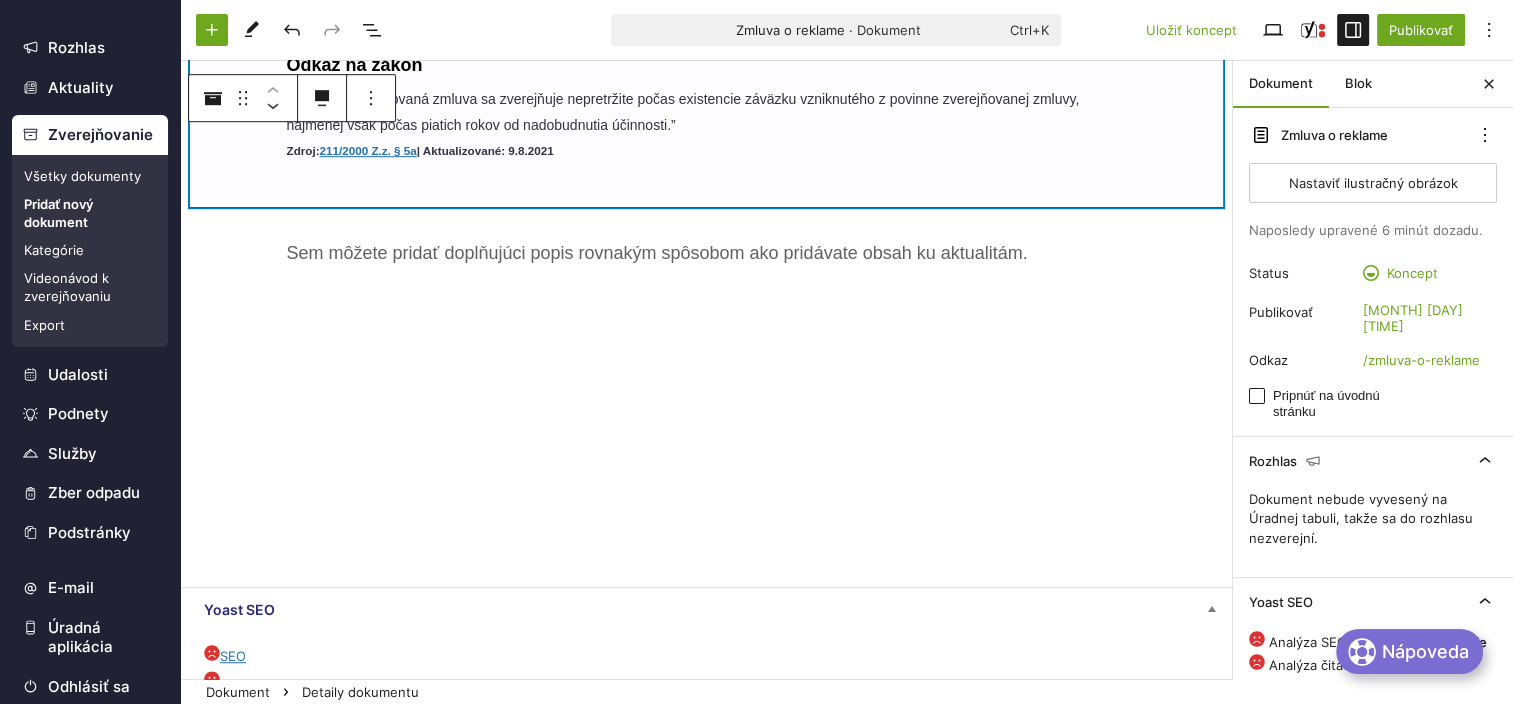 scroll, scrollTop: 1200, scrollLeft: 0, axis: vertical 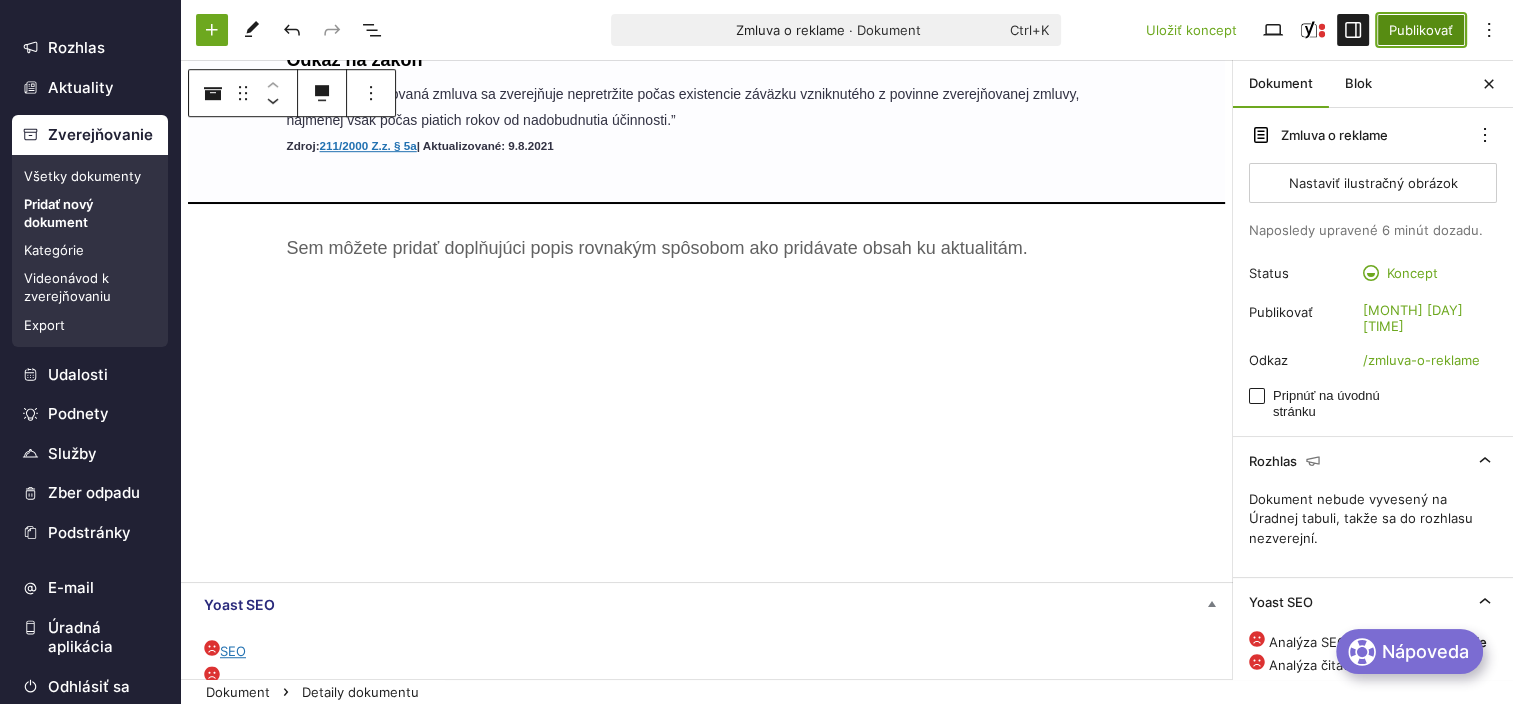 click on "Publikovať" at bounding box center [1421, 30] 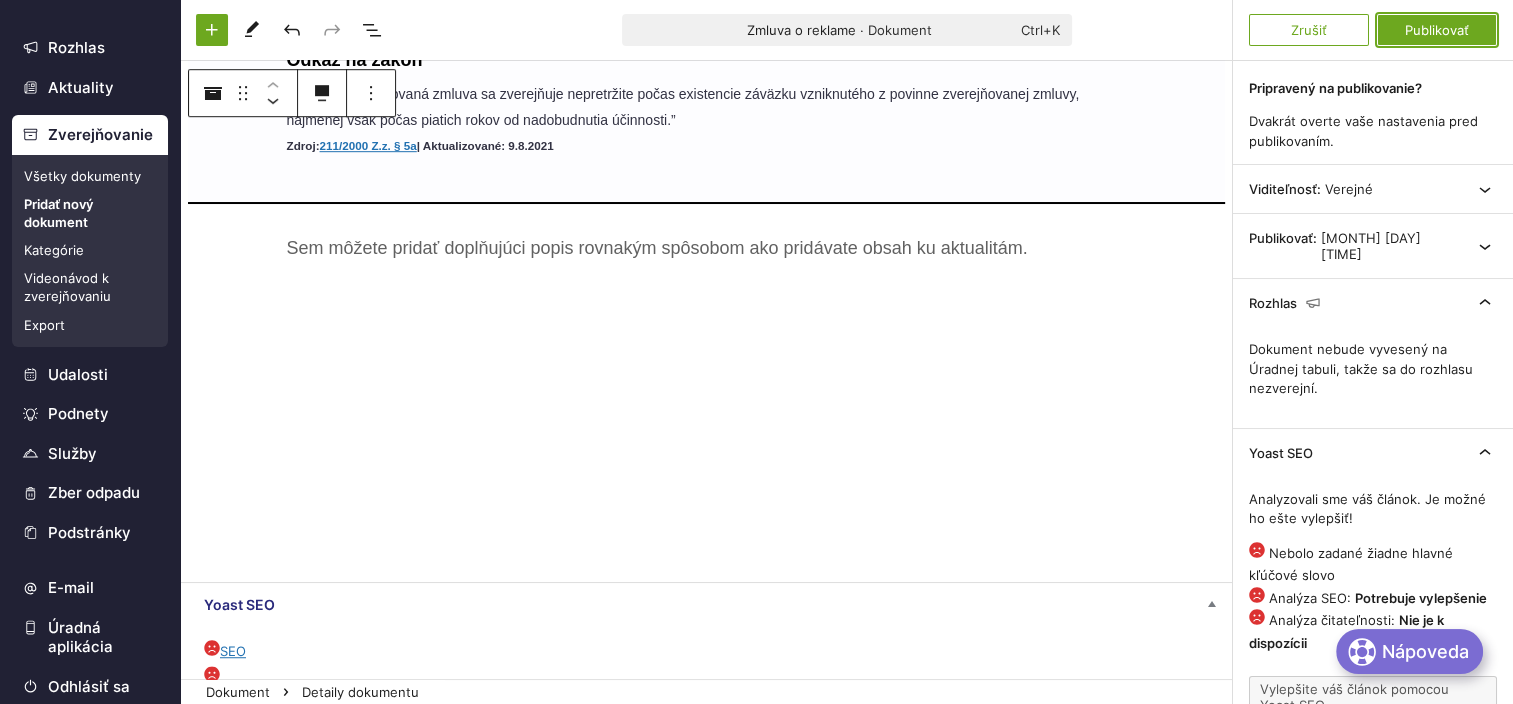 click on "Publikovať" at bounding box center (1437, 30) 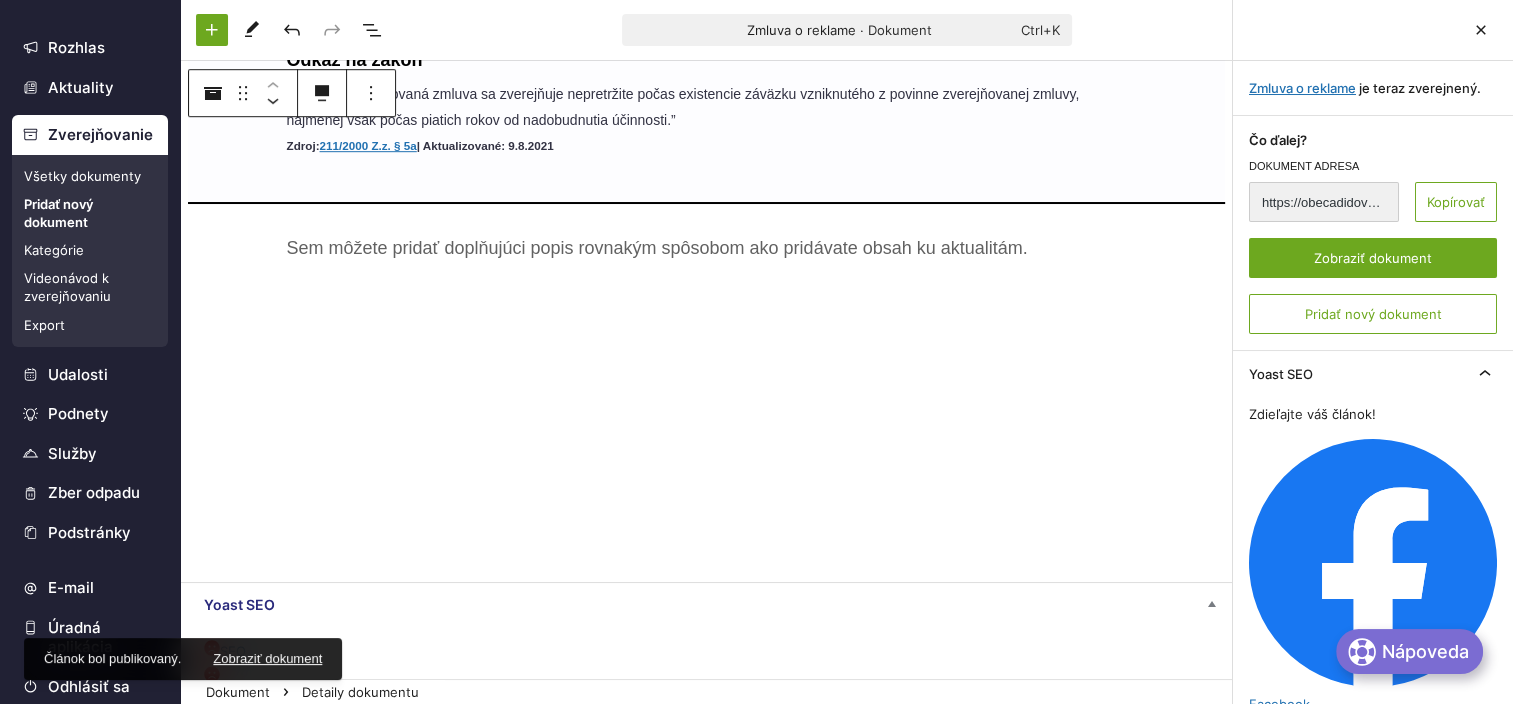 click on "Zverejňovanie" at bounding box center (90, 135) 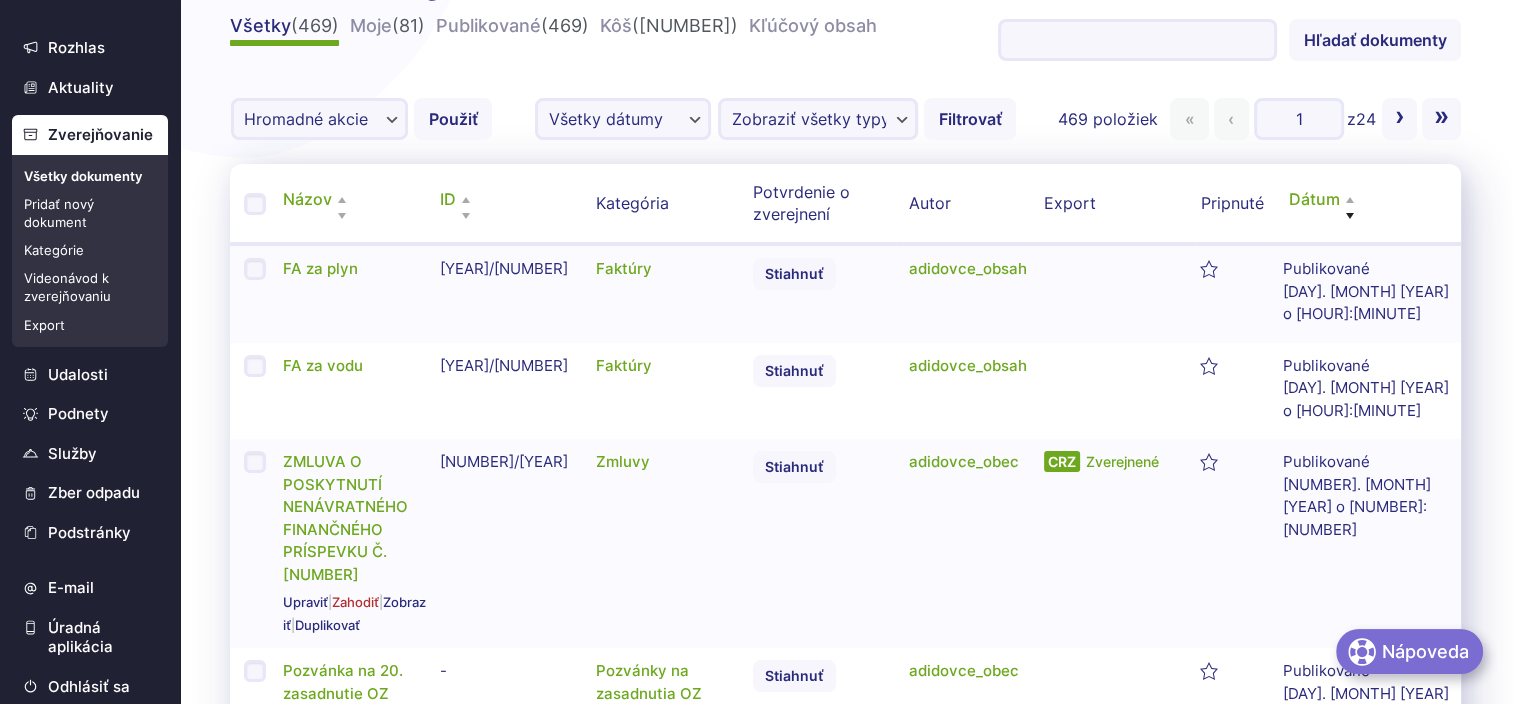 scroll, scrollTop: 0, scrollLeft: 0, axis: both 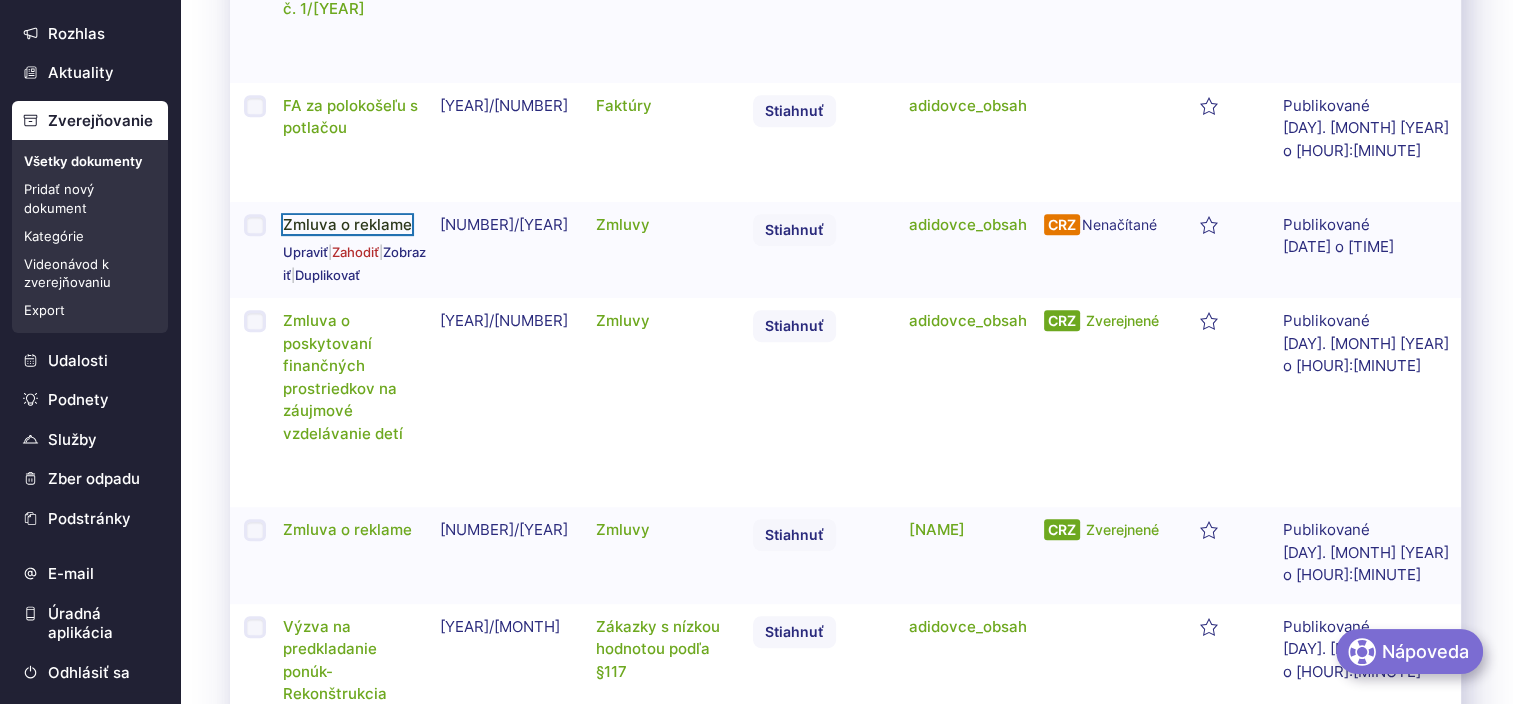 click on "Zmluva o reklame" at bounding box center [347, 224] 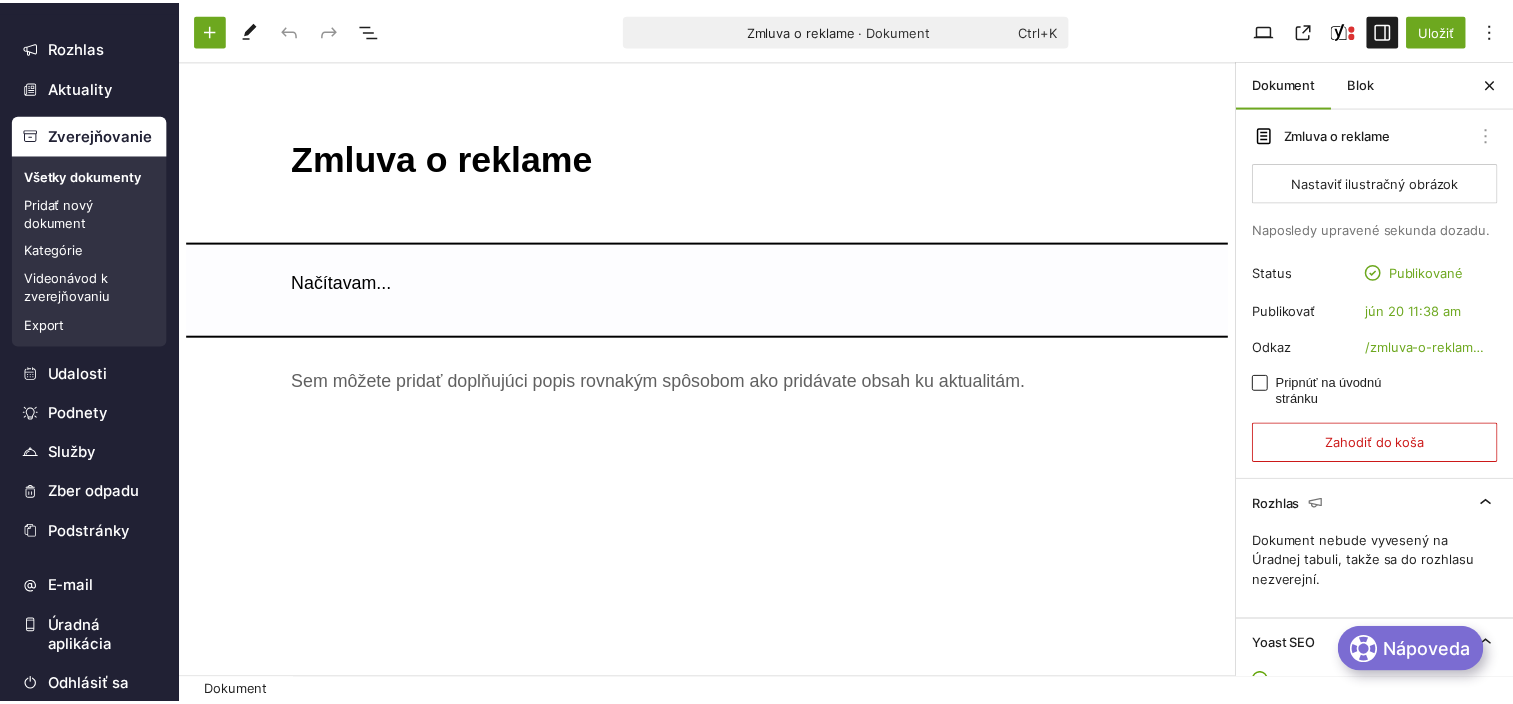 scroll, scrollTop: 0, scrollLeft: 0, axis: both 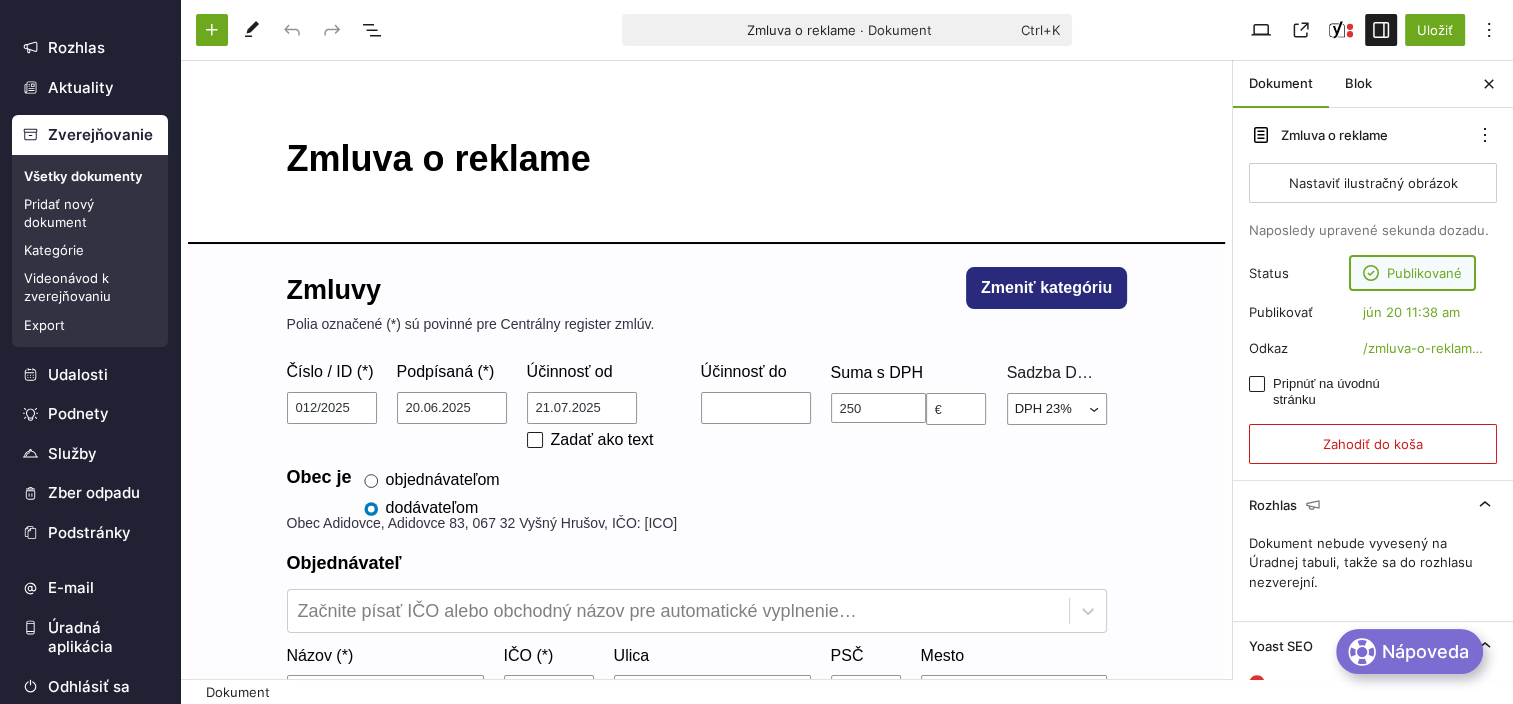 click on "Publikované" at bounding box center [1412, 273] 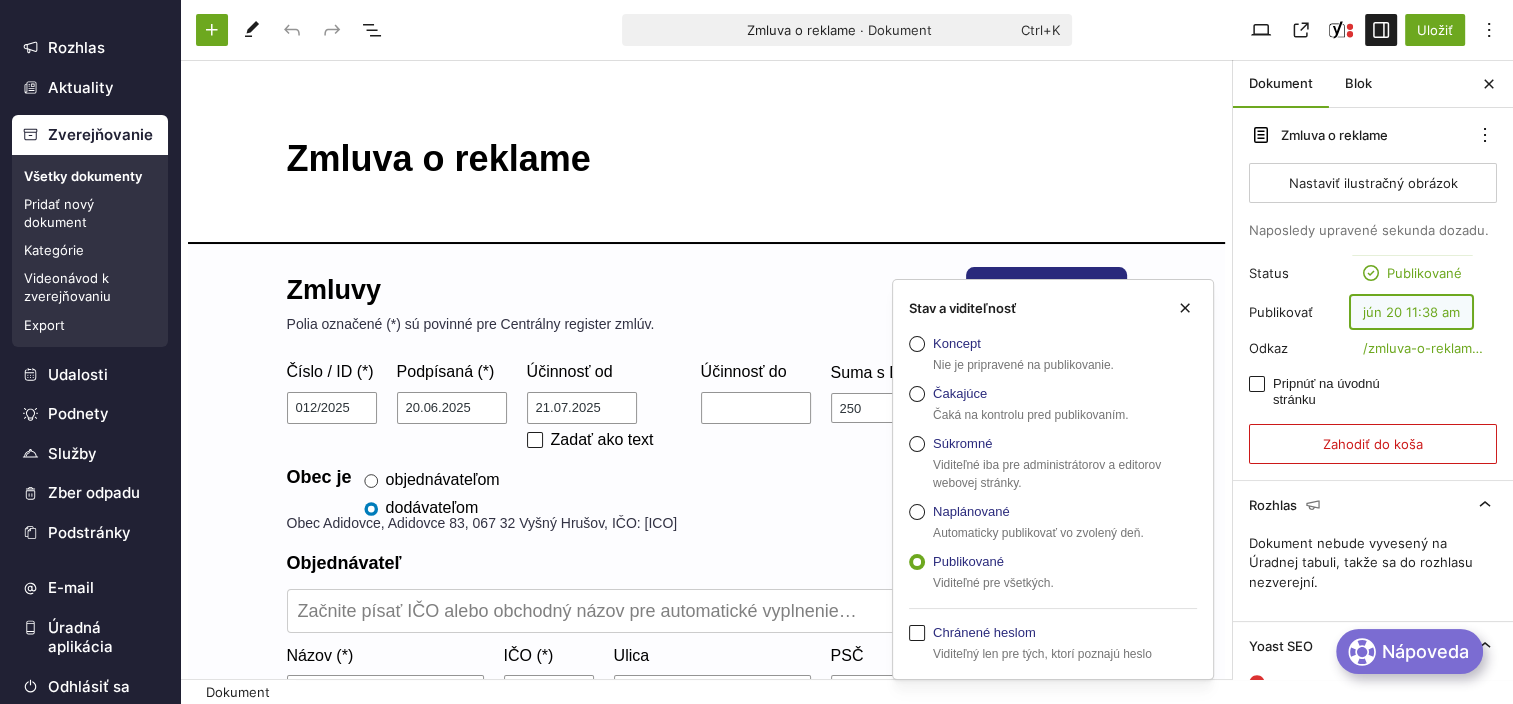 click on "jún 20 11:38 am" at bounding box center (1411, 312) 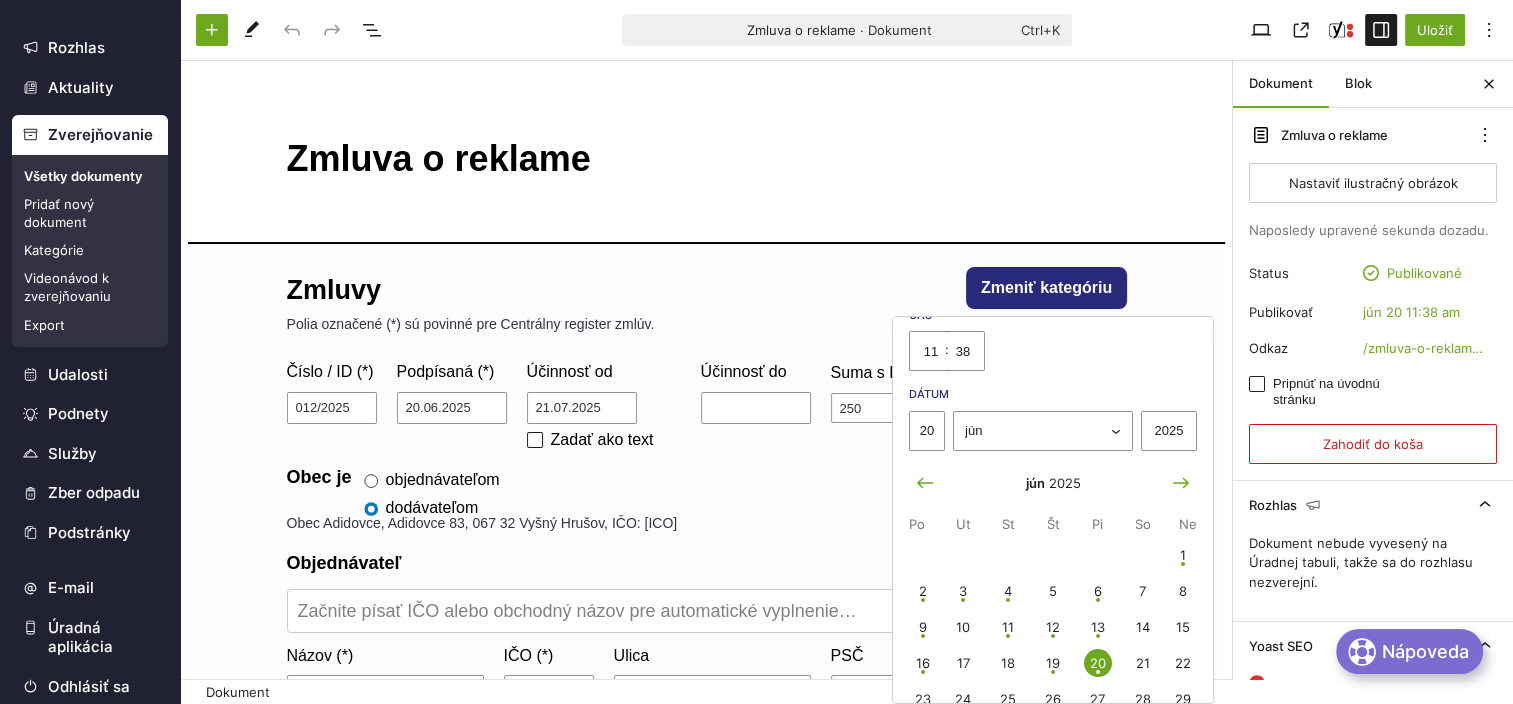 scroll, scrollTop: 126, scrollLeft: 0, axis: vertical 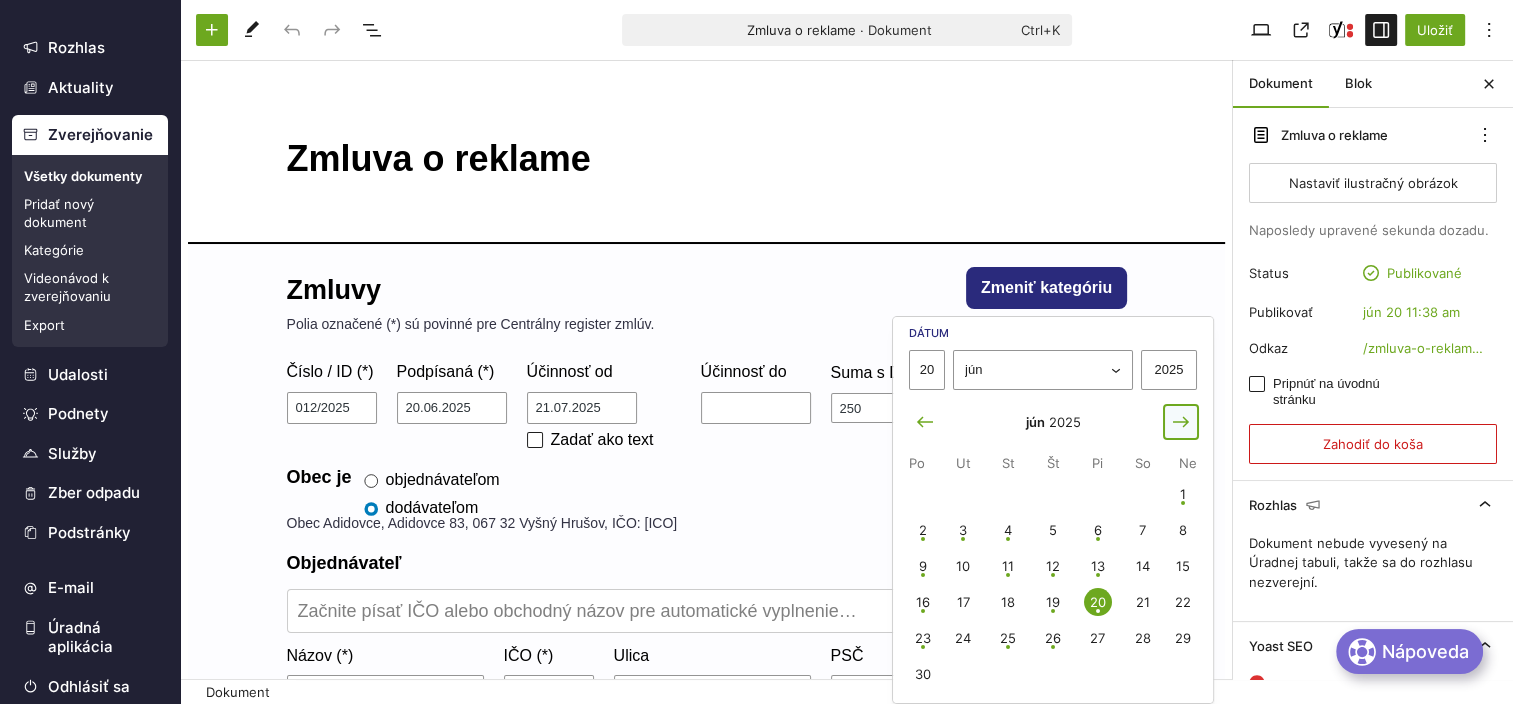 click at bounding box center (1181, 422) 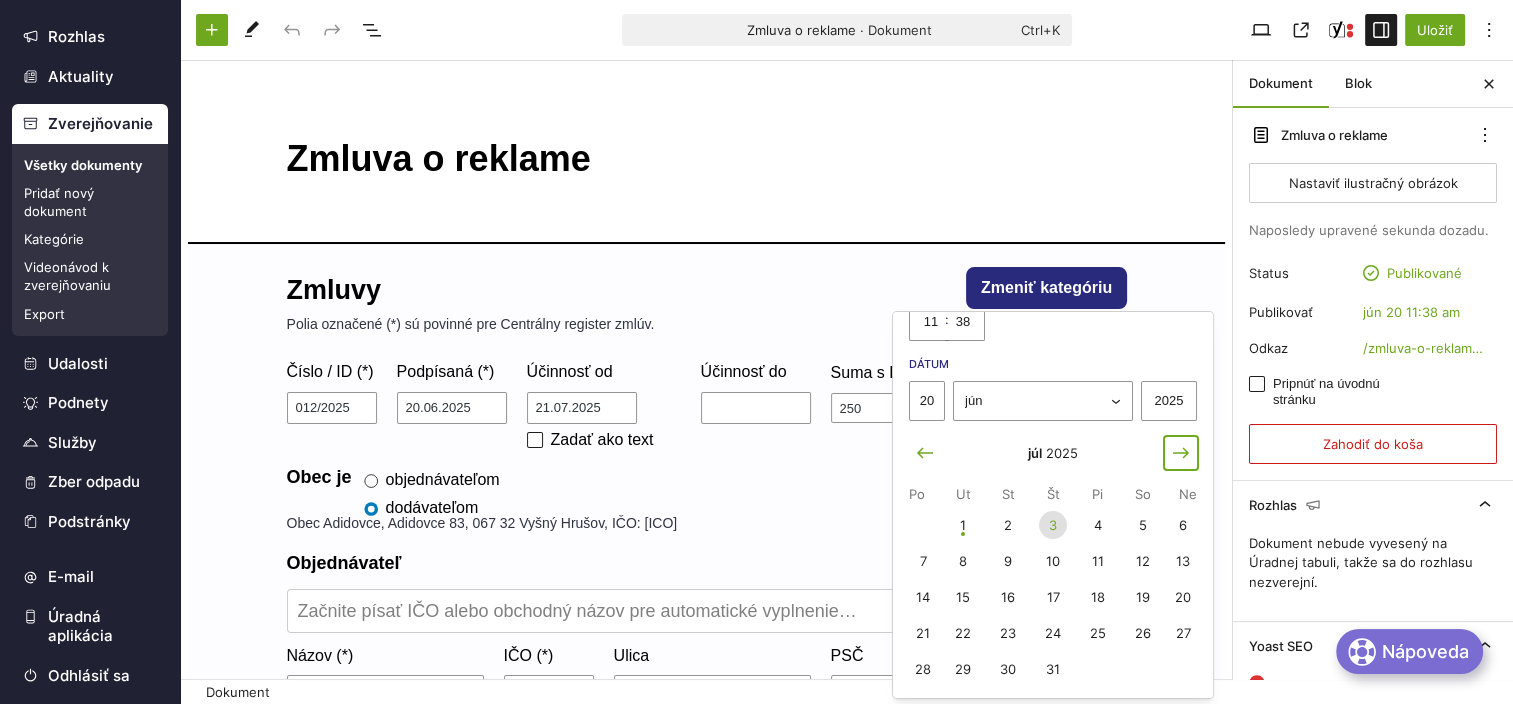 scroll, scrollTop: 14, scrollLeft: 0, axis: vertical 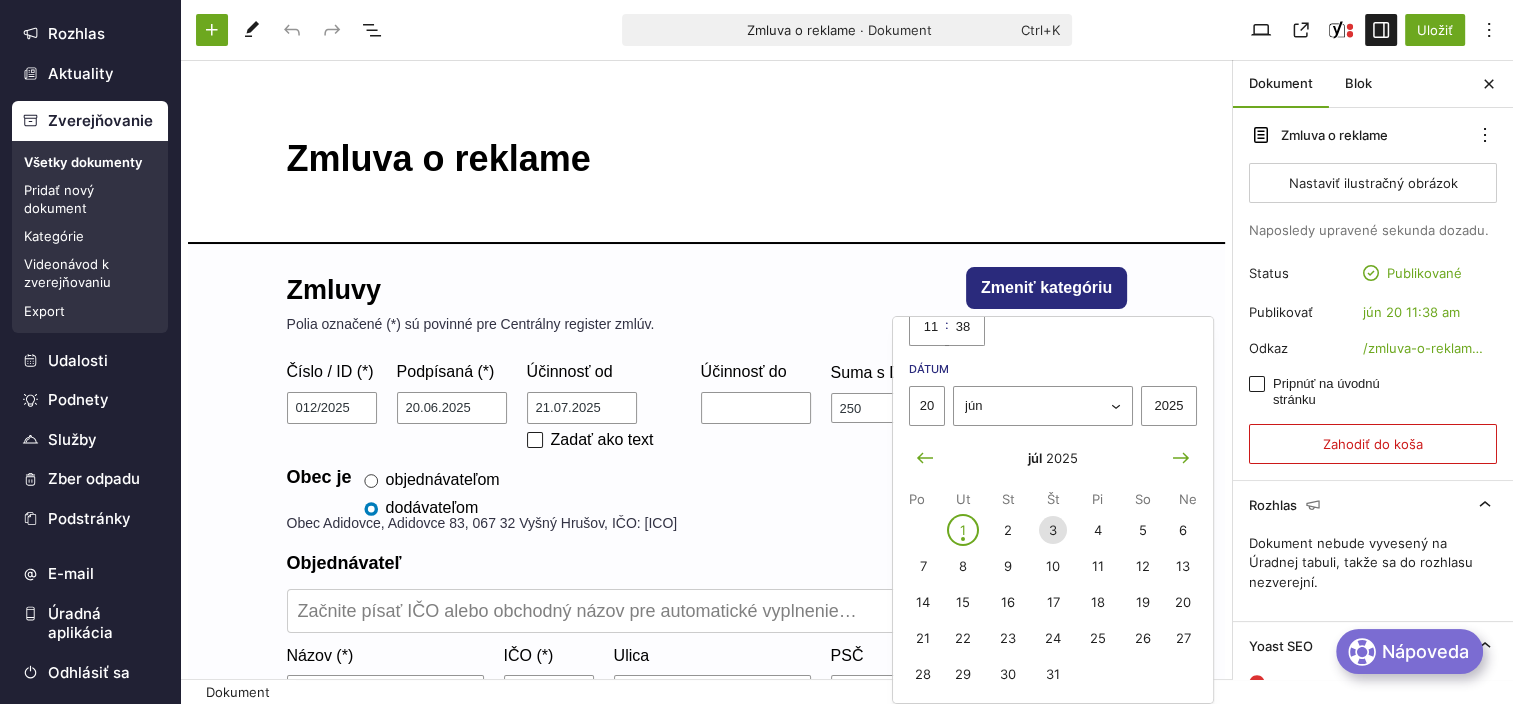 click on "1" at bounding box center (963, 530) 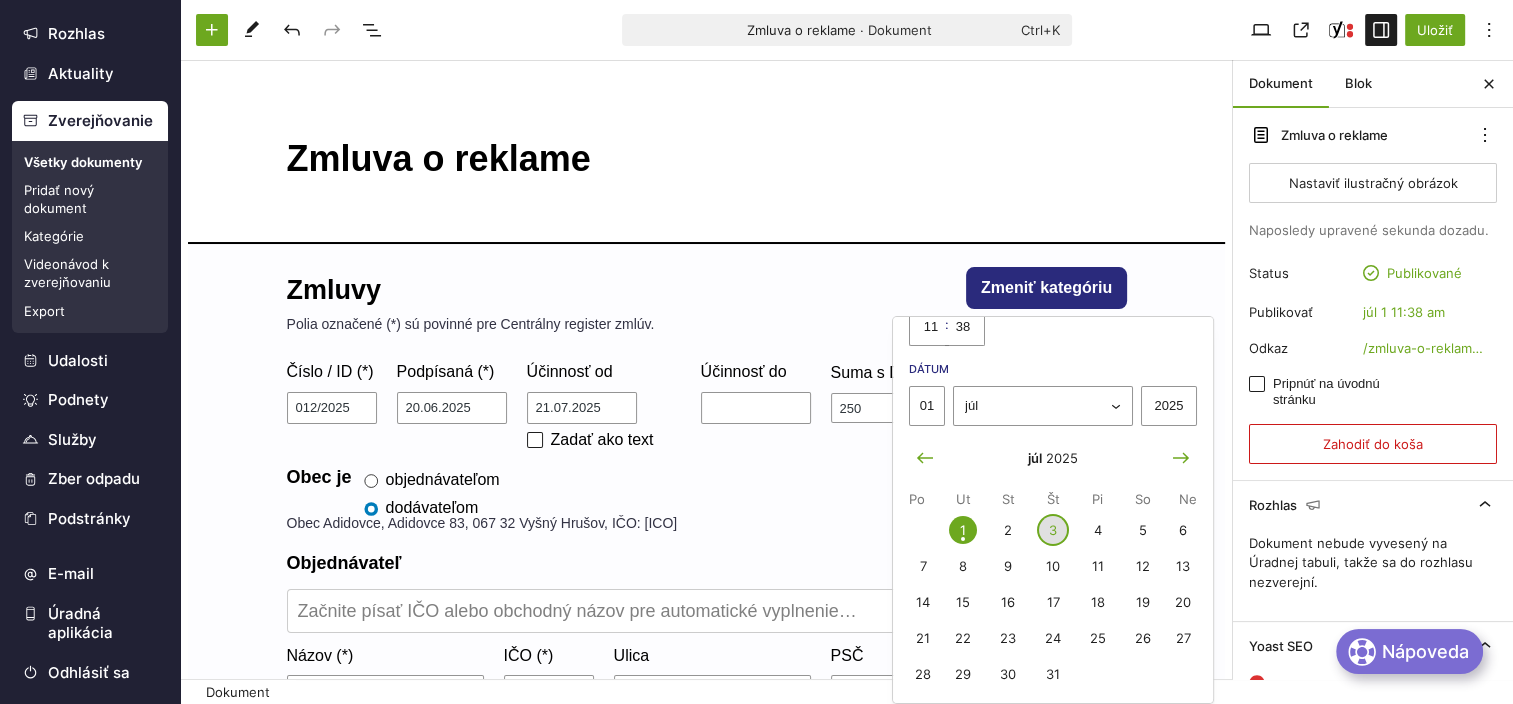click on "3" at bounding box center (1053, 530) 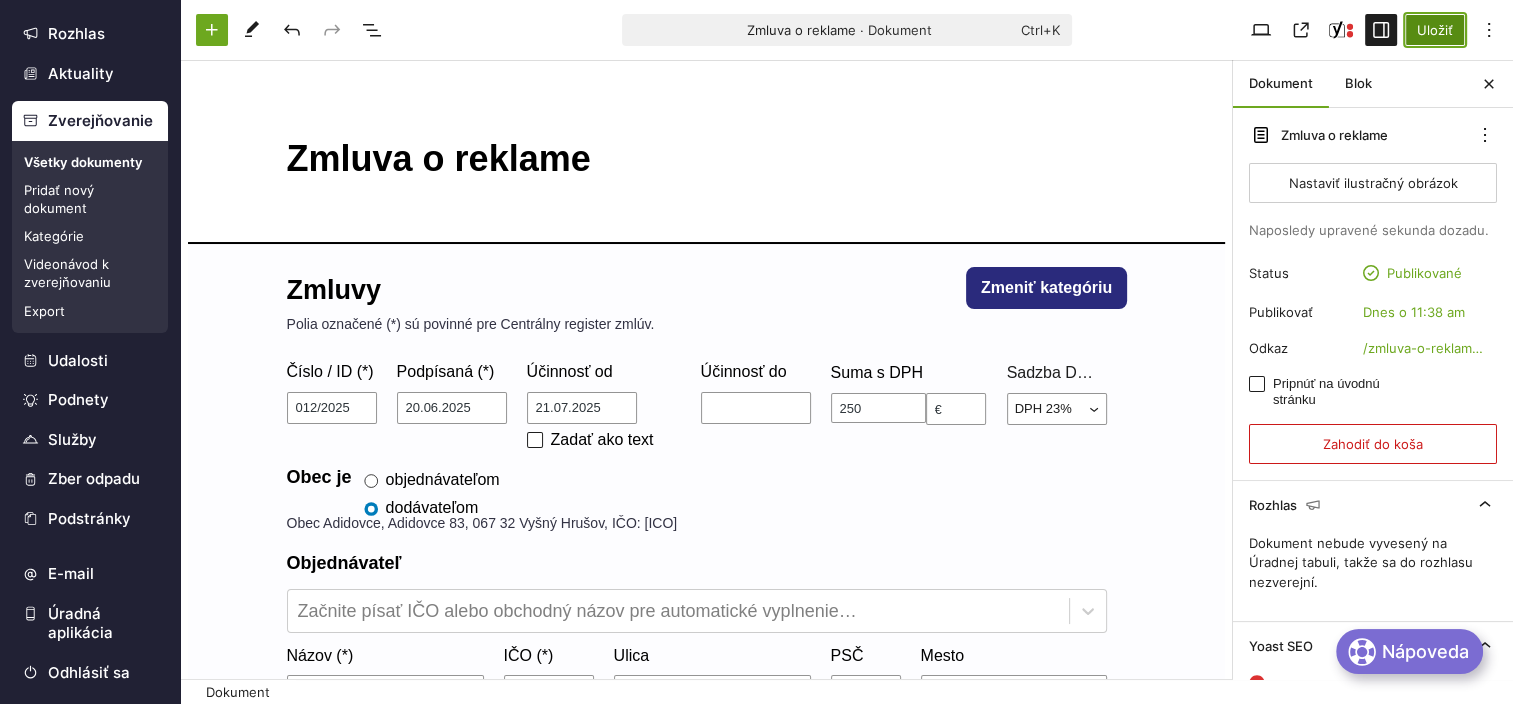 click on "Uložiť" at bounding box center (1435, 30) 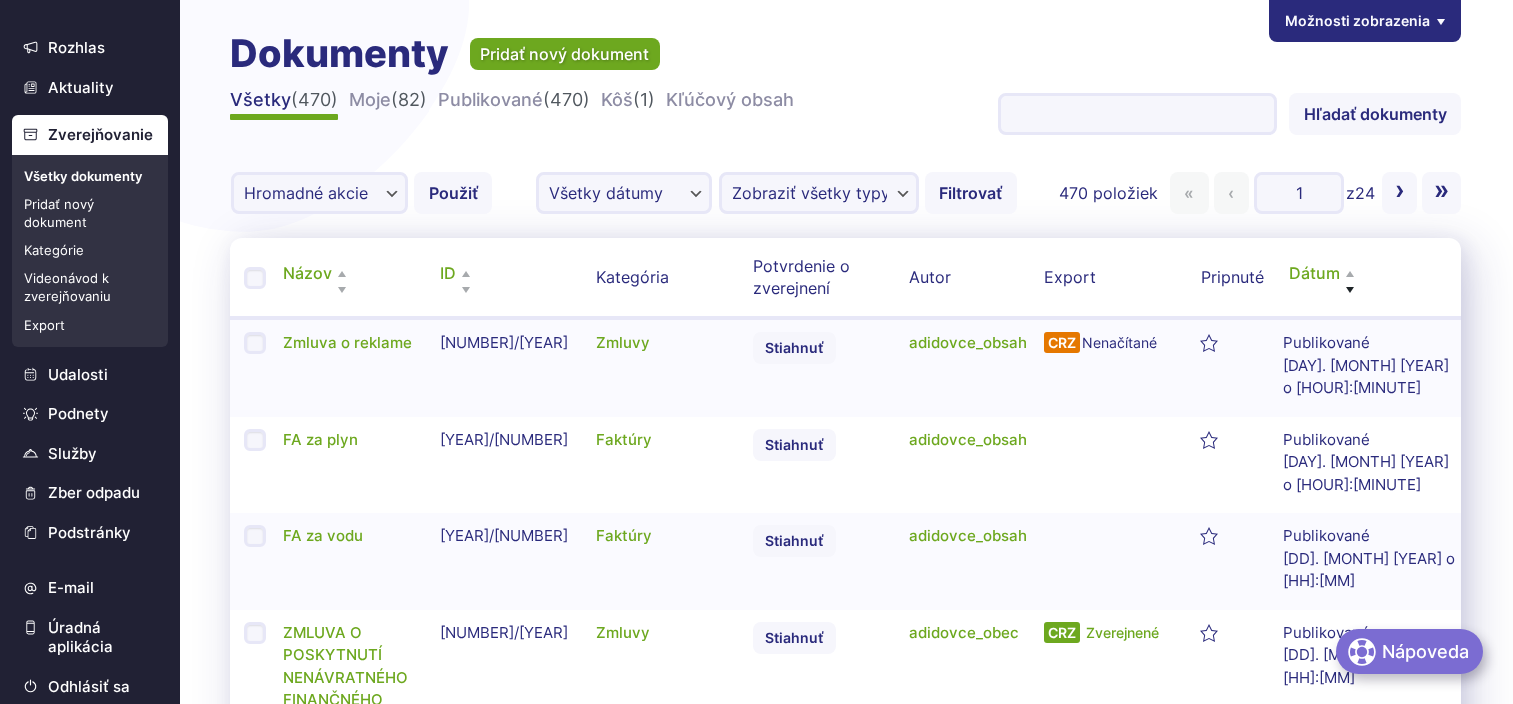 scroll, scrollTop: 0, scrollLeft: 0, axis: both 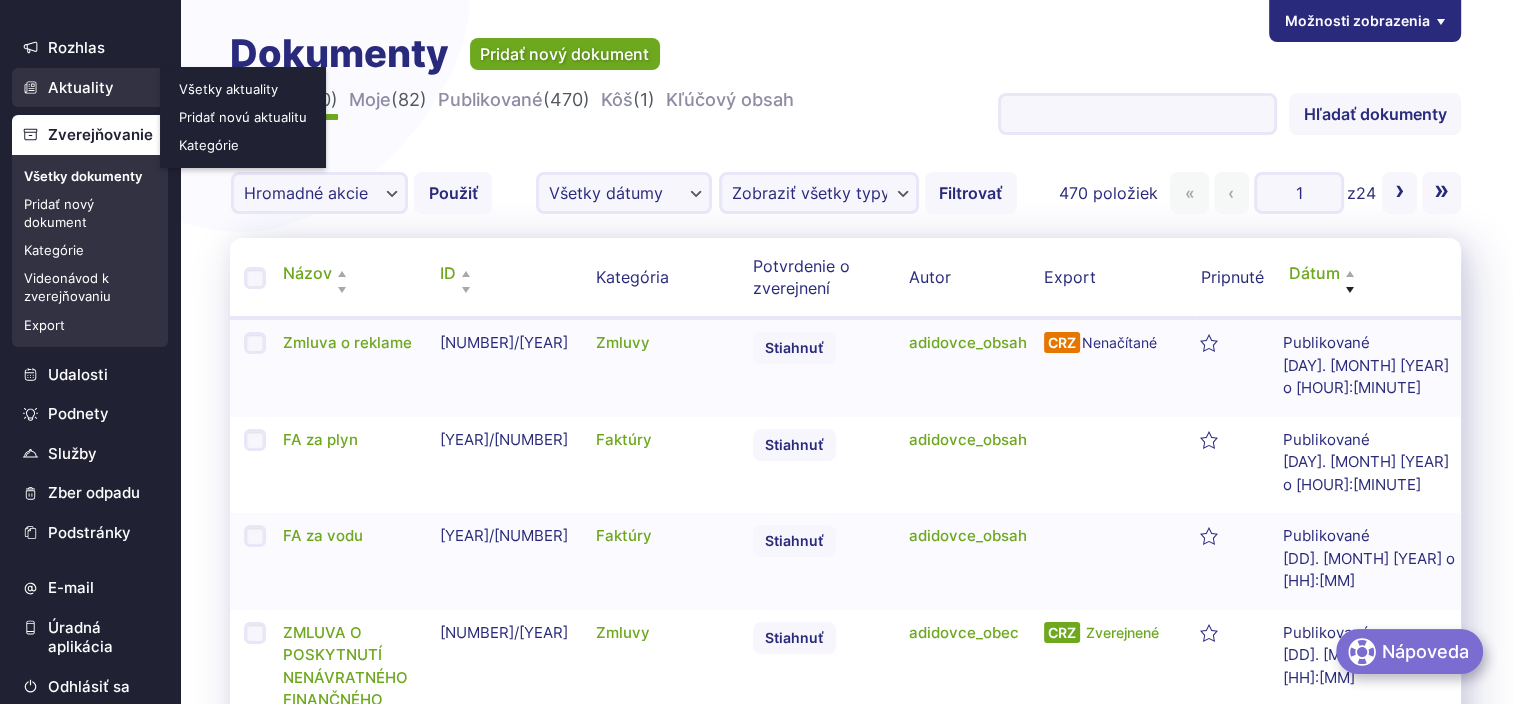 click on "Aktuality" at bounding box center (90, 88) 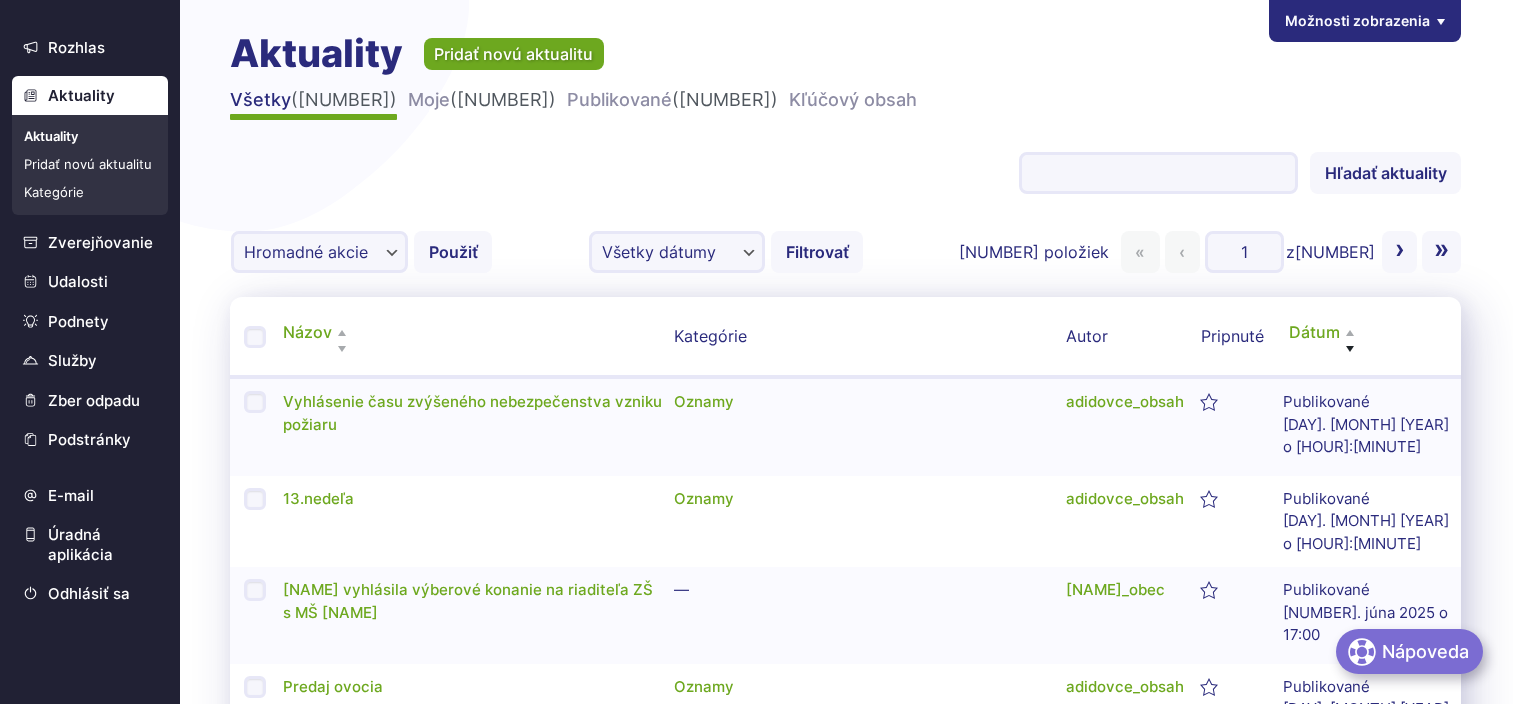 scroll, scrollTop: 0, scrollLeft: 0, axis: both 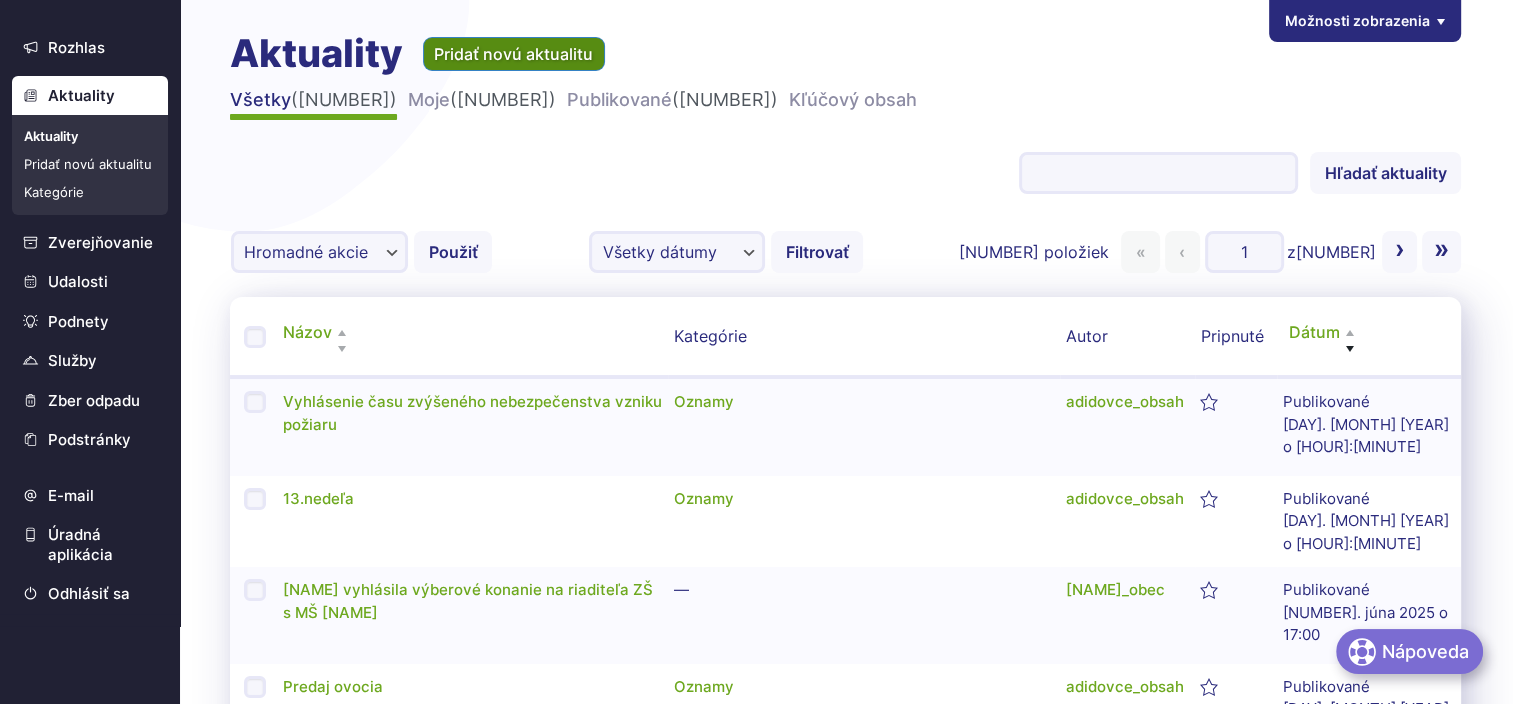 click on "Pridať novú aktualitu" at bounding box center (514, 54) 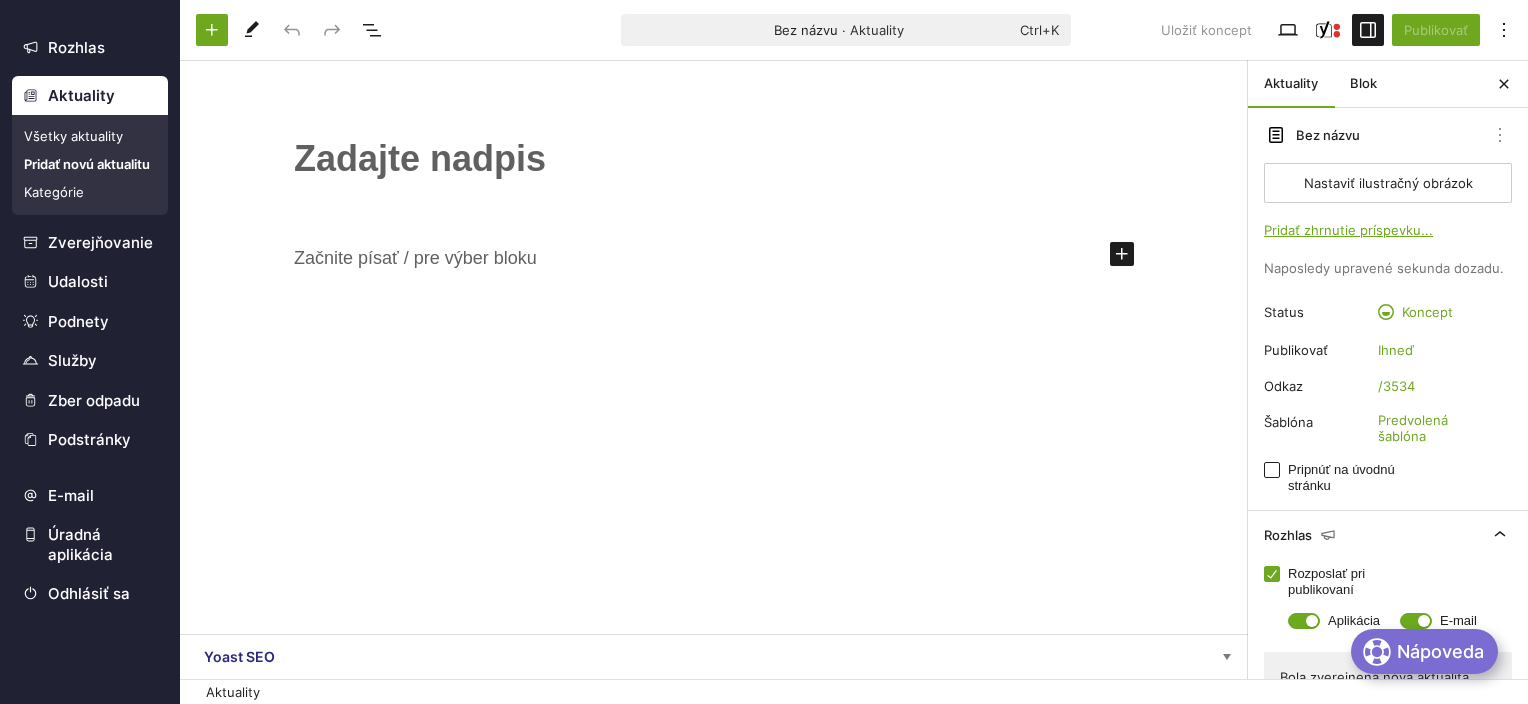 scroll, scrollTop: 0, scrollLeft: 0, axis: both 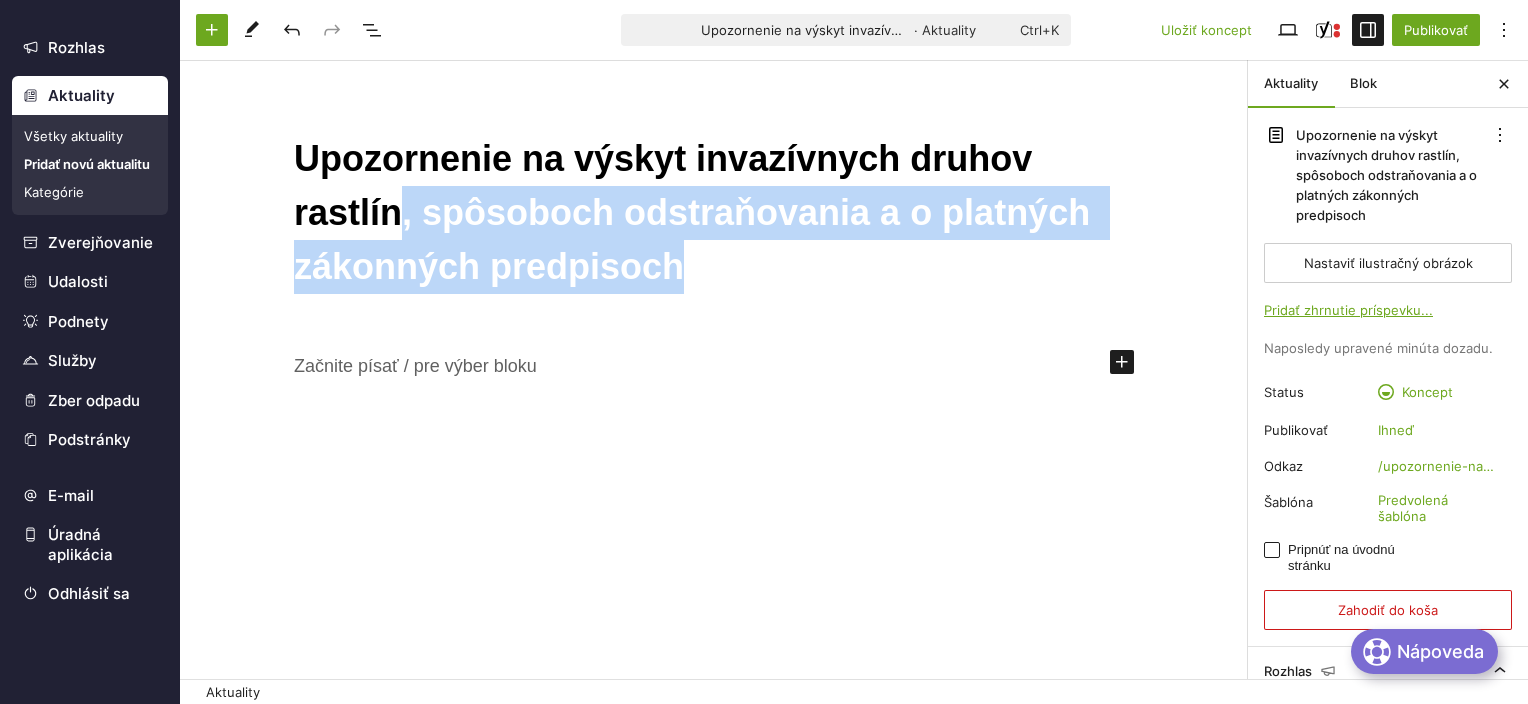 drag, startPoint x: 766, startPoint y: 262, endPoint x: 390, endPoint y: 228, distance: 377.53412 